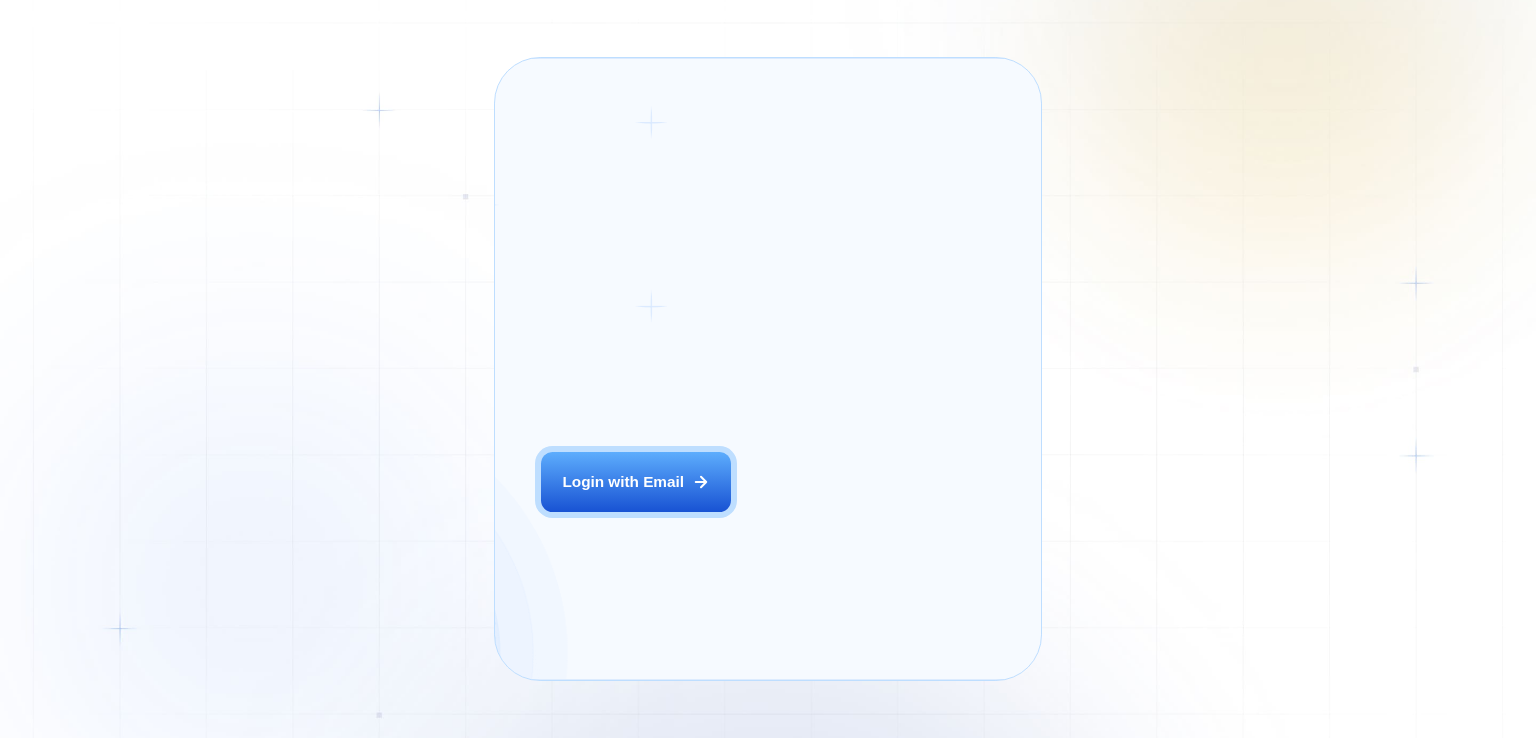 scroll, scrollTop: 0, scrollLeft: 0, axis: both 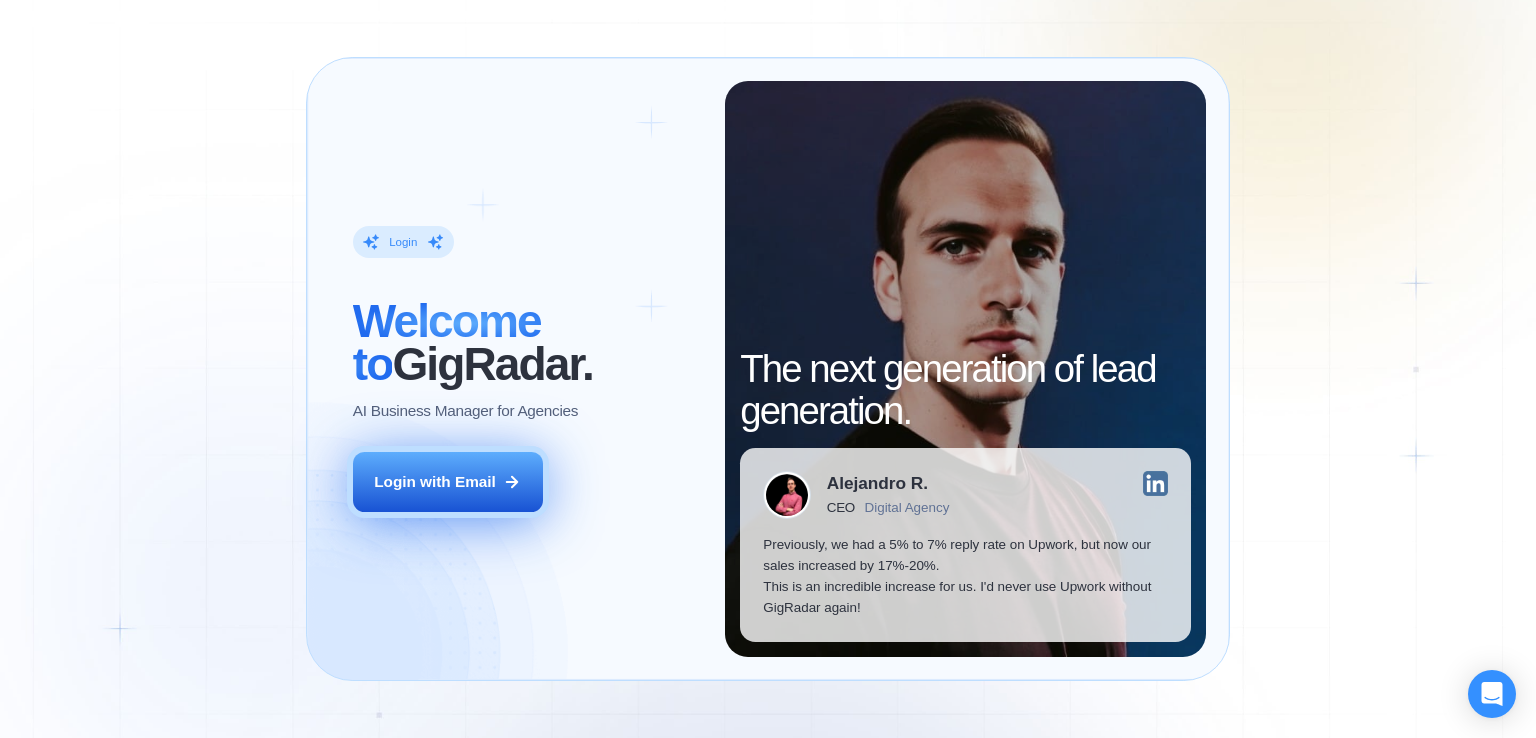 click on "Login with Email" at bounding box center [435, 481] 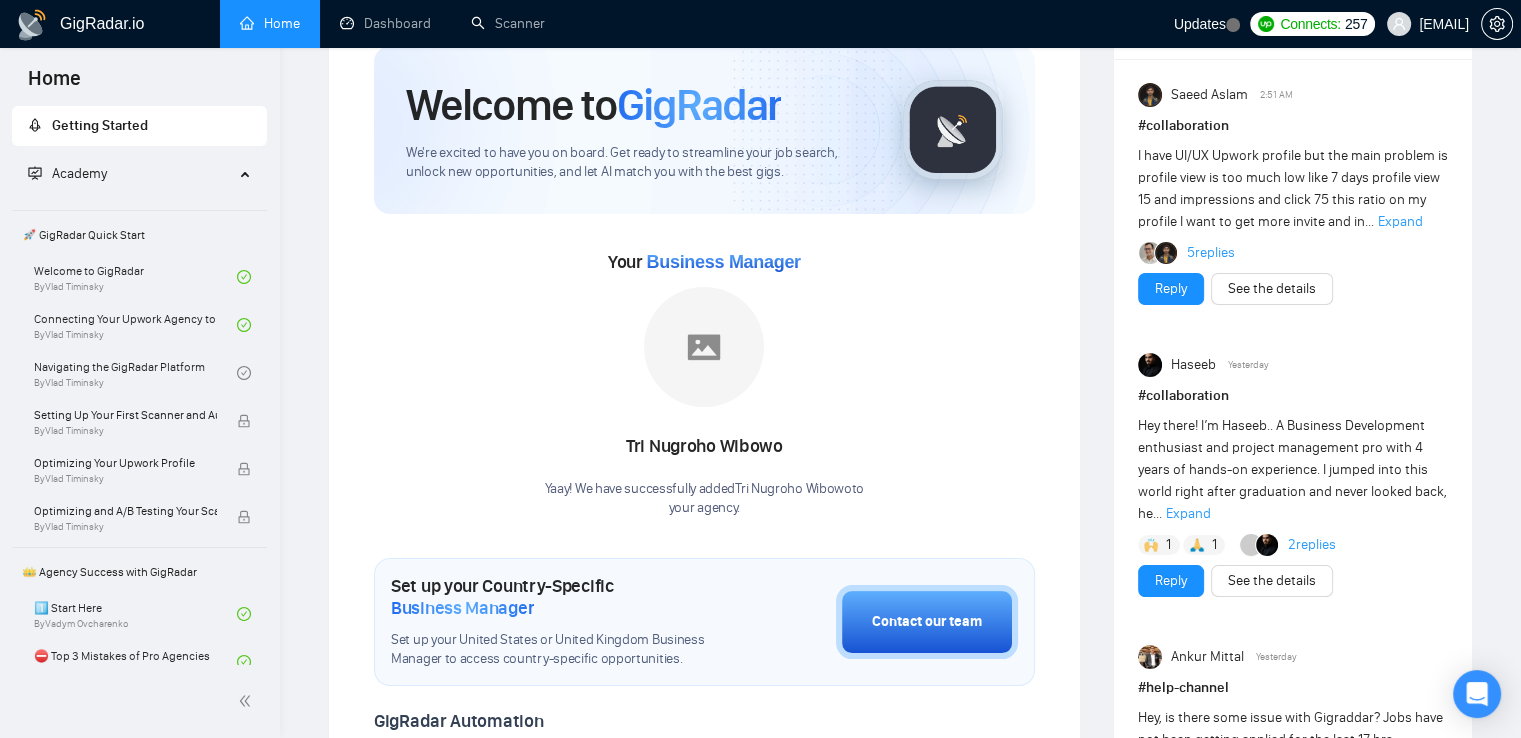 scroll, scrollTop: 0, scrollLeft: 0, axis: both 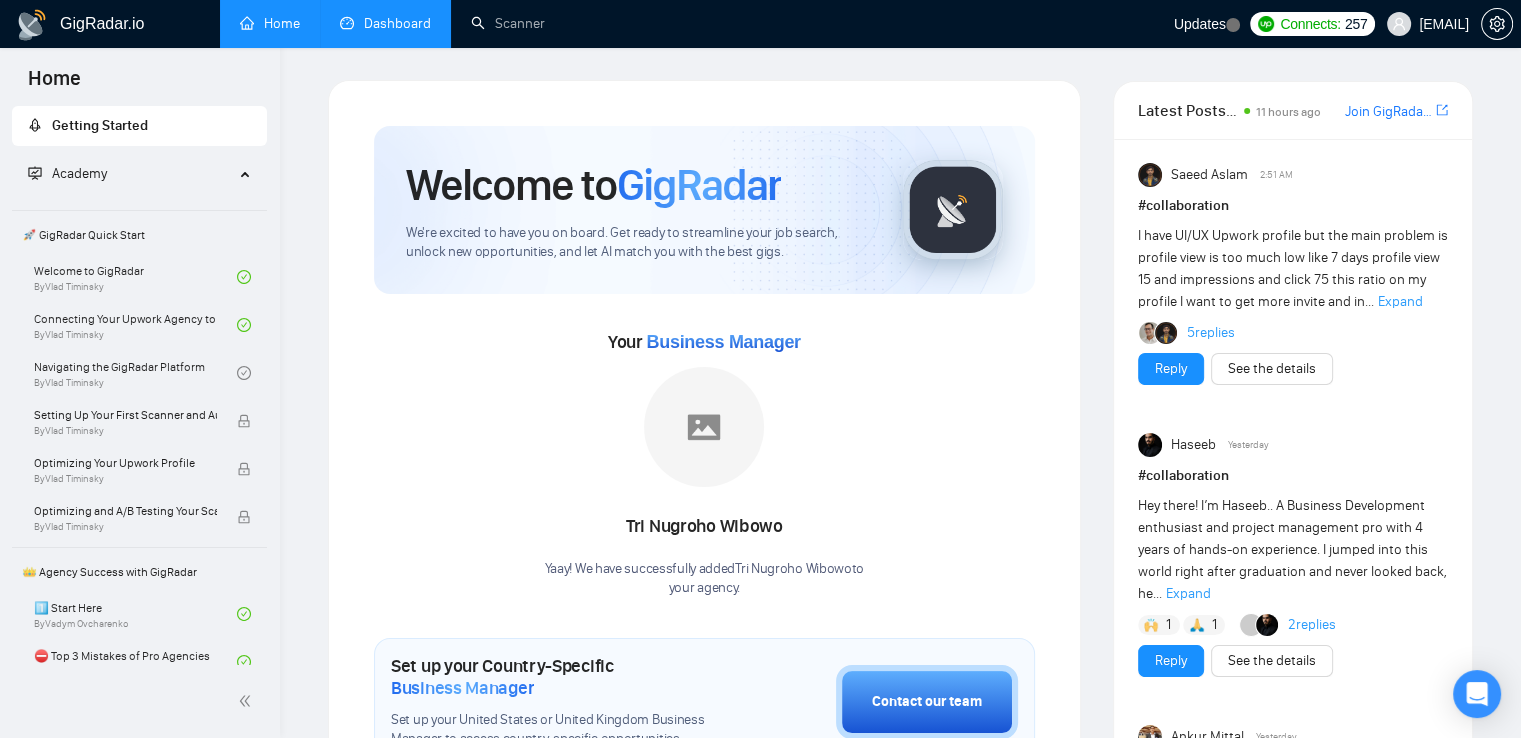click on "Dashboard" at bounding box center [385, 23] 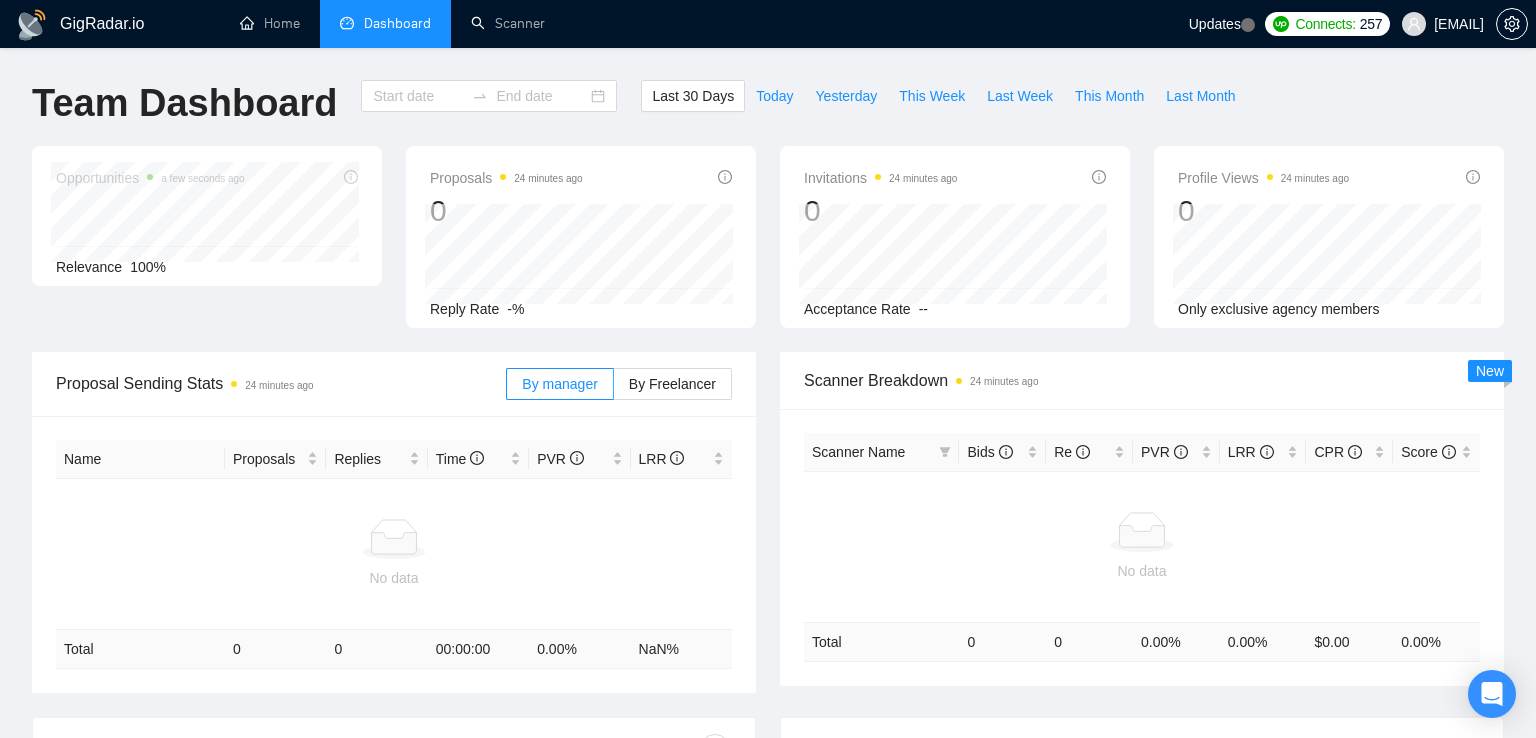 type on "2025-06-11" 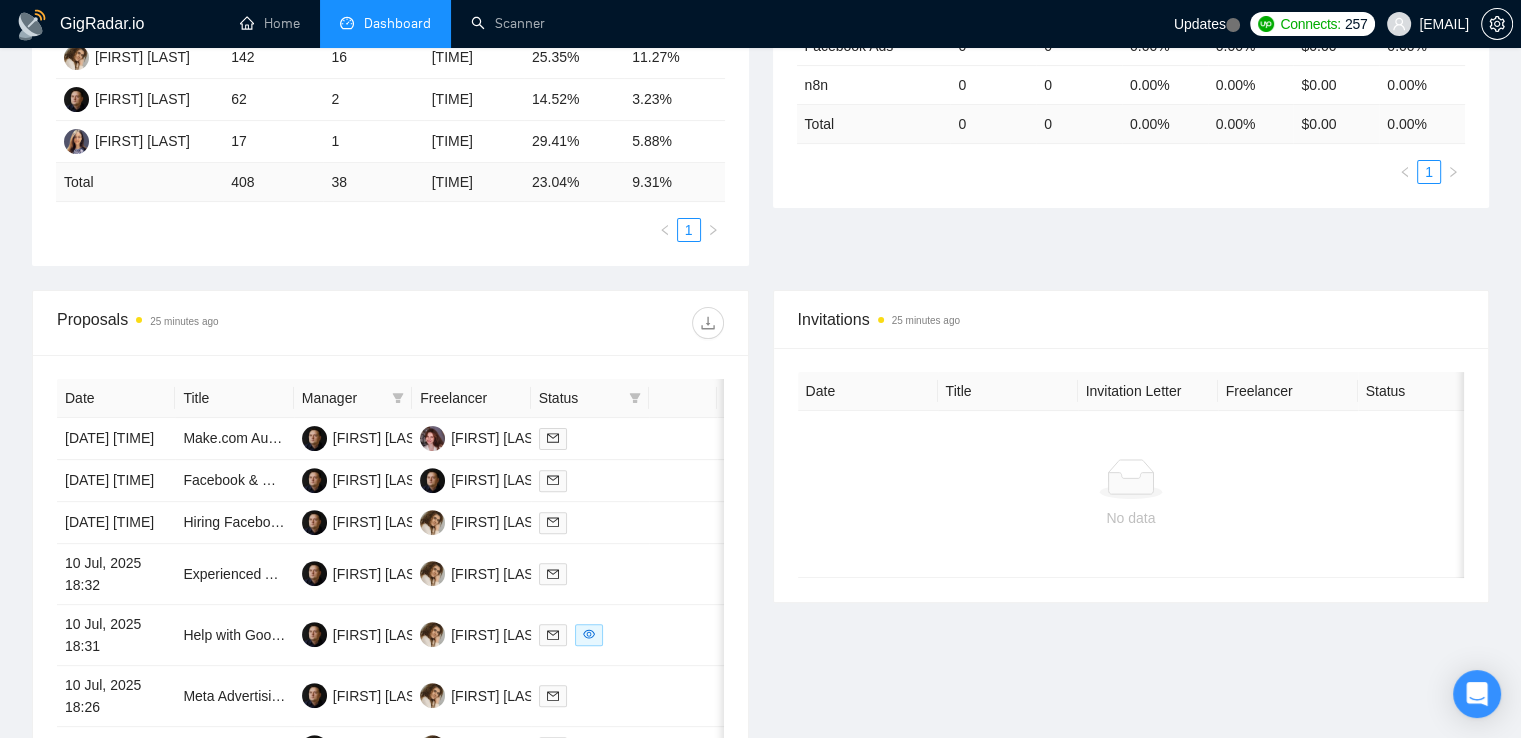 scroll, scrollTop: 600, scrollLeft: 0, axis: vertical 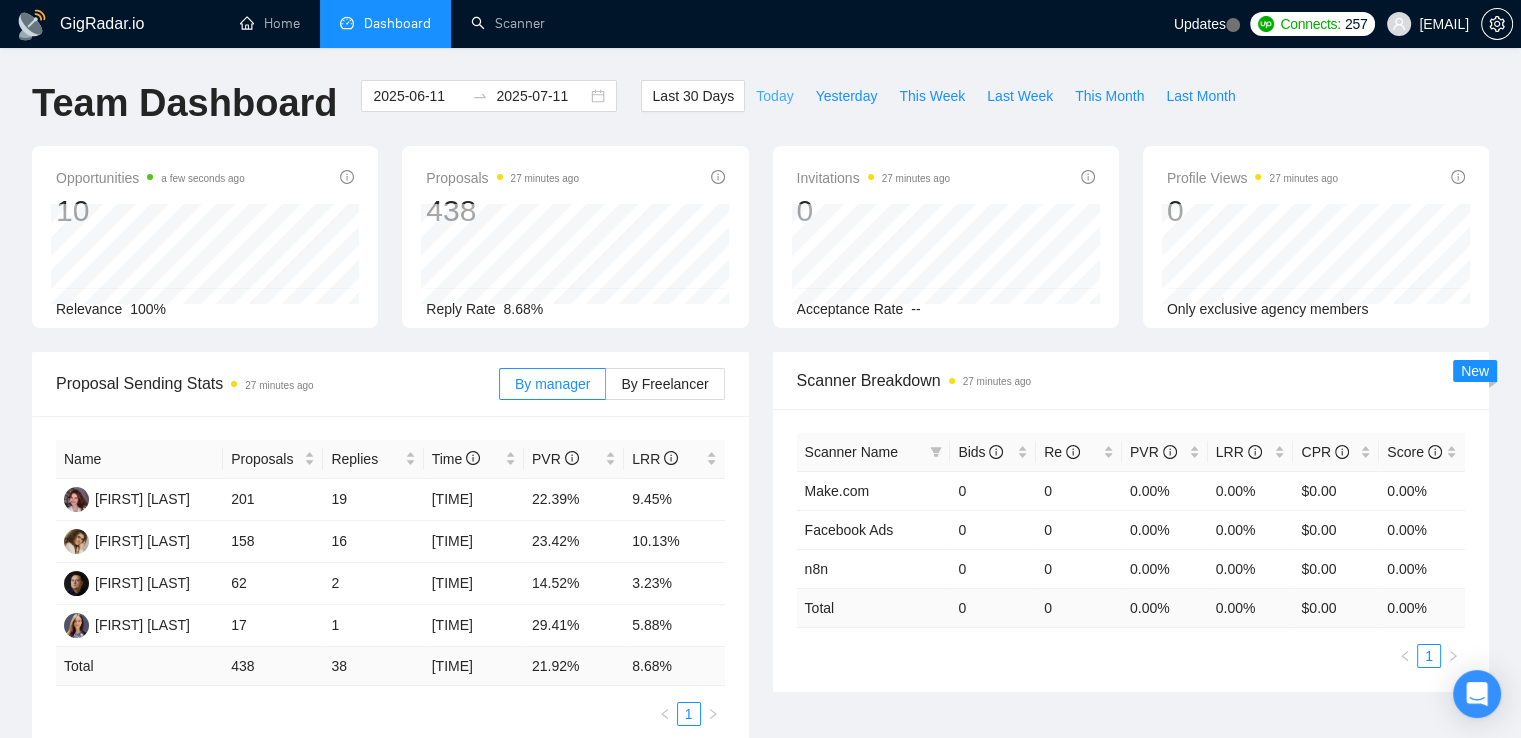 click on "Today" at bounding box center (774, 96) 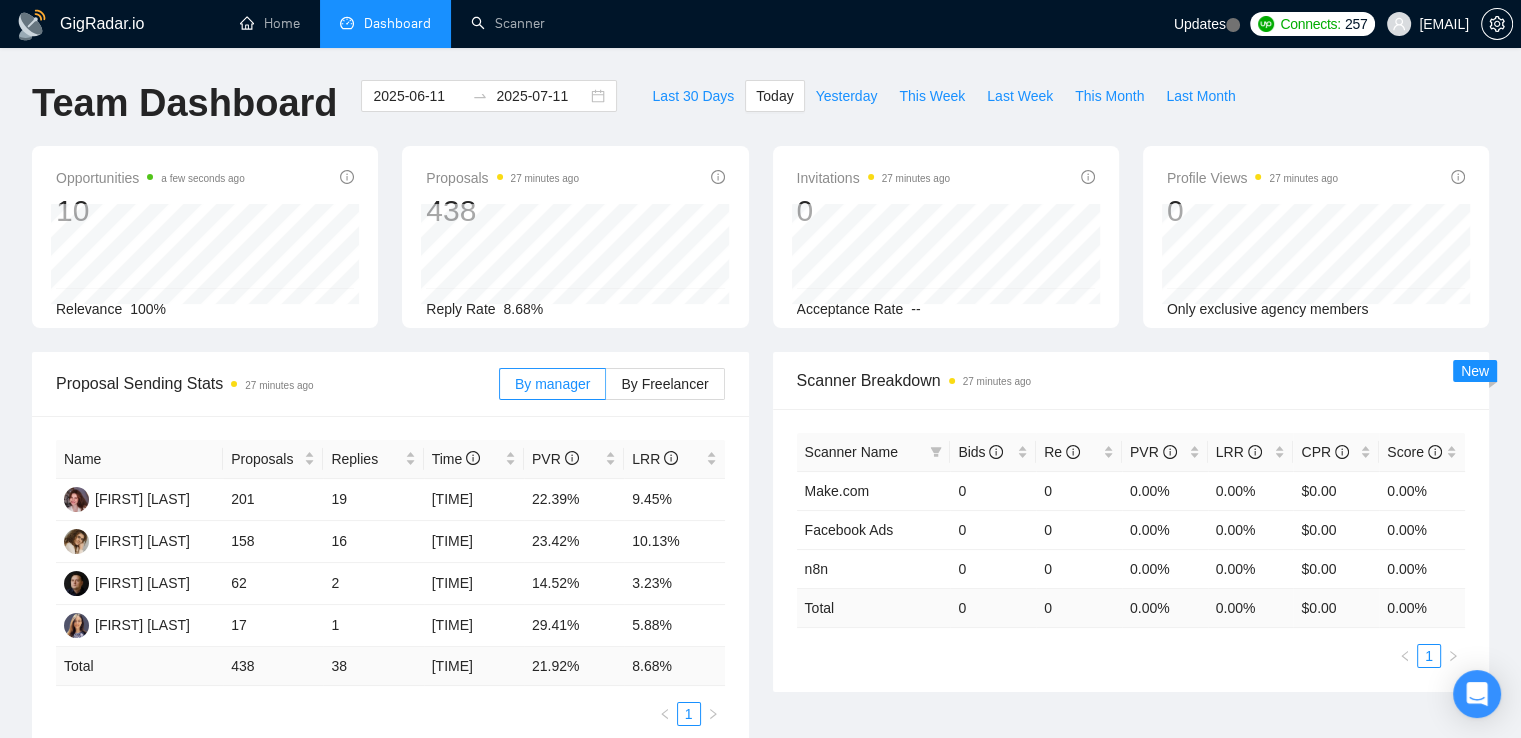 type on "2025-07-11" 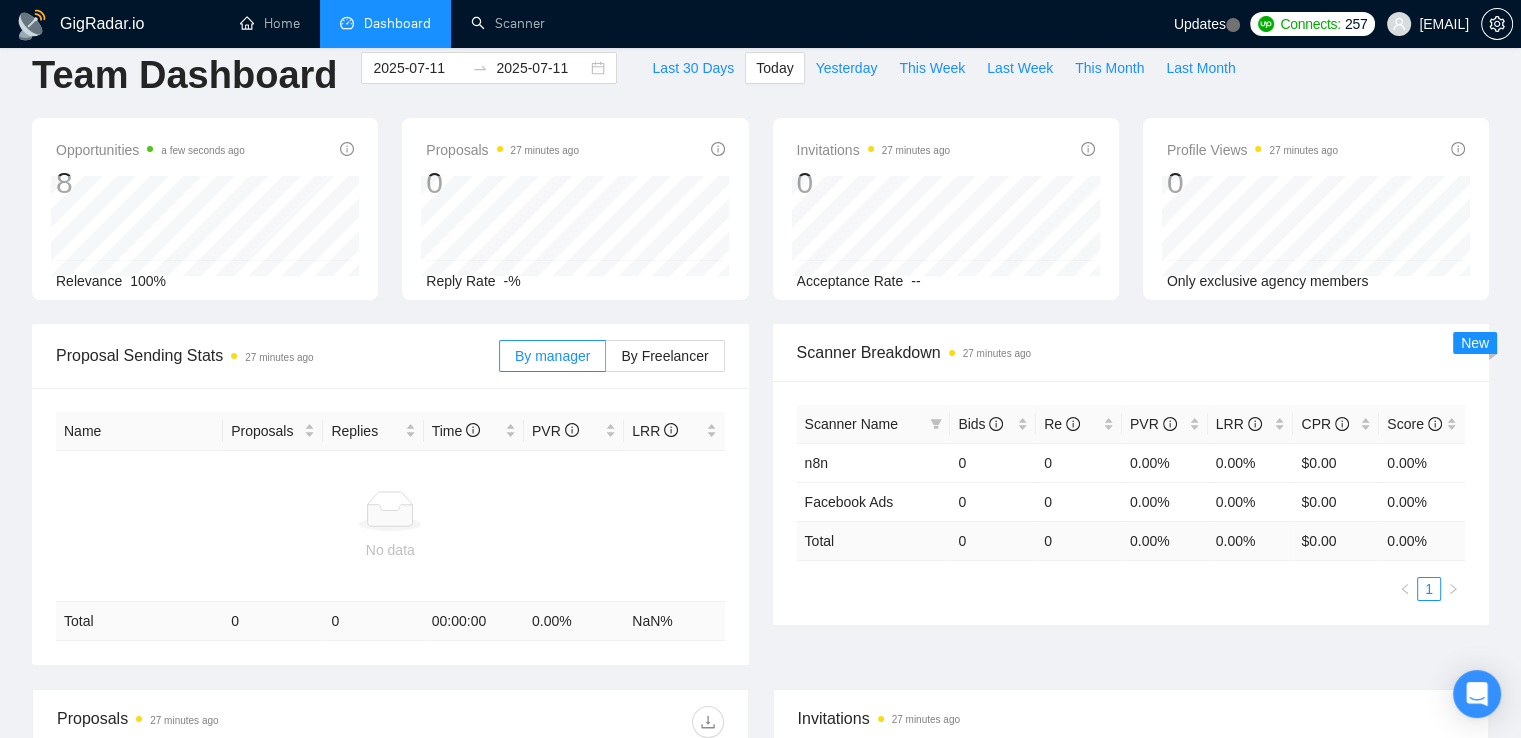 scroll, scrollTop: 0, scrollLeft: 0, axis: both 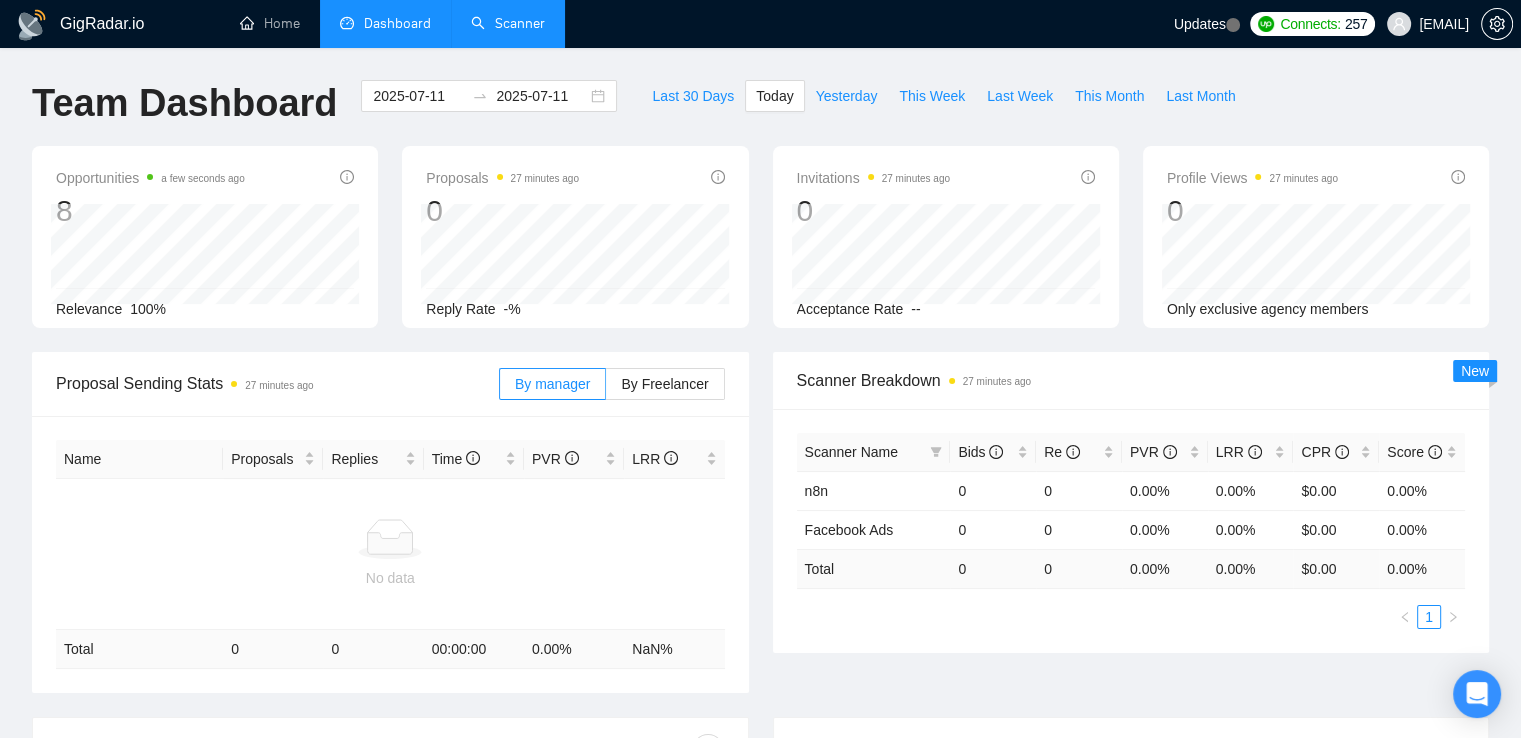 click on "Scanner" at bounding box center (508, 23) 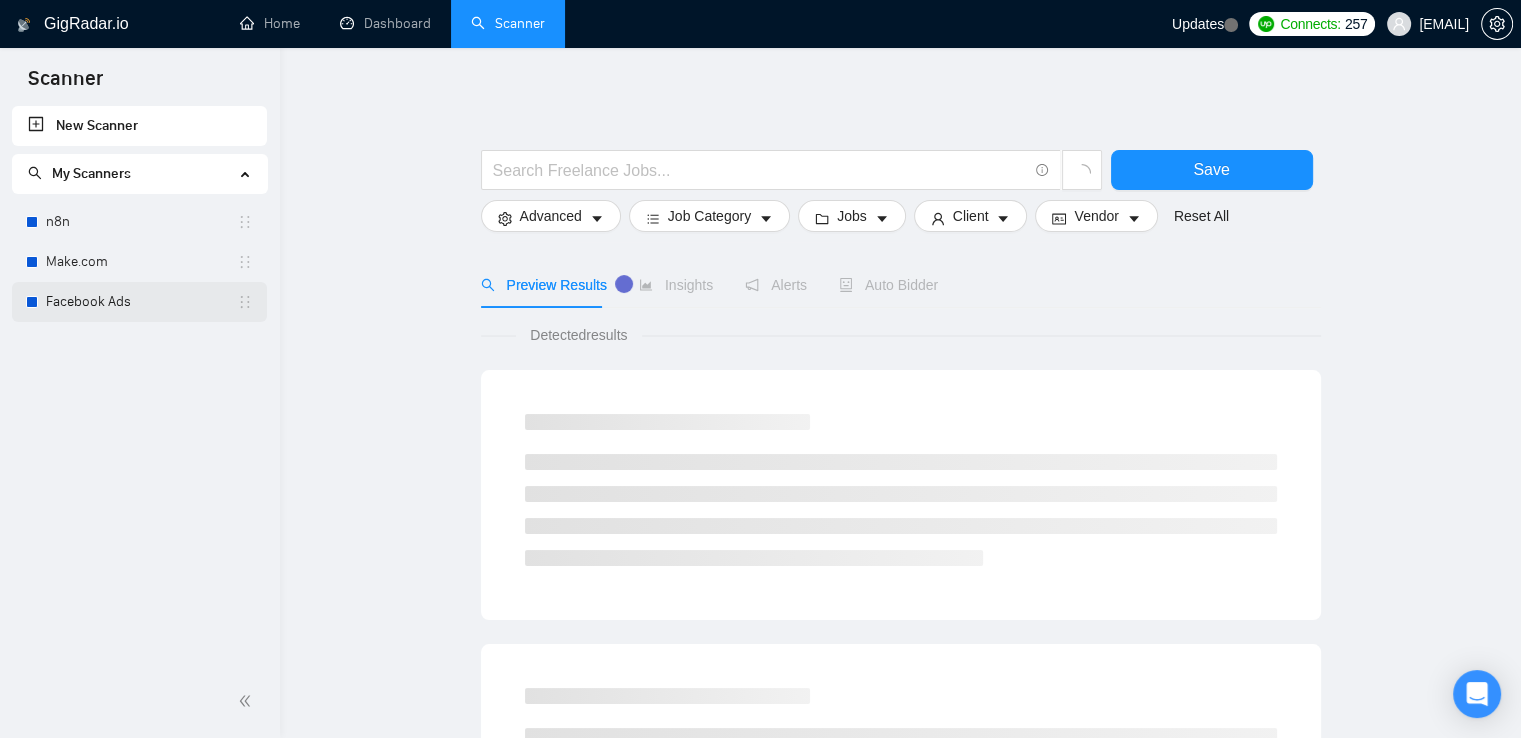 click on "Facebook Ads" at bounding box center [141, 302] 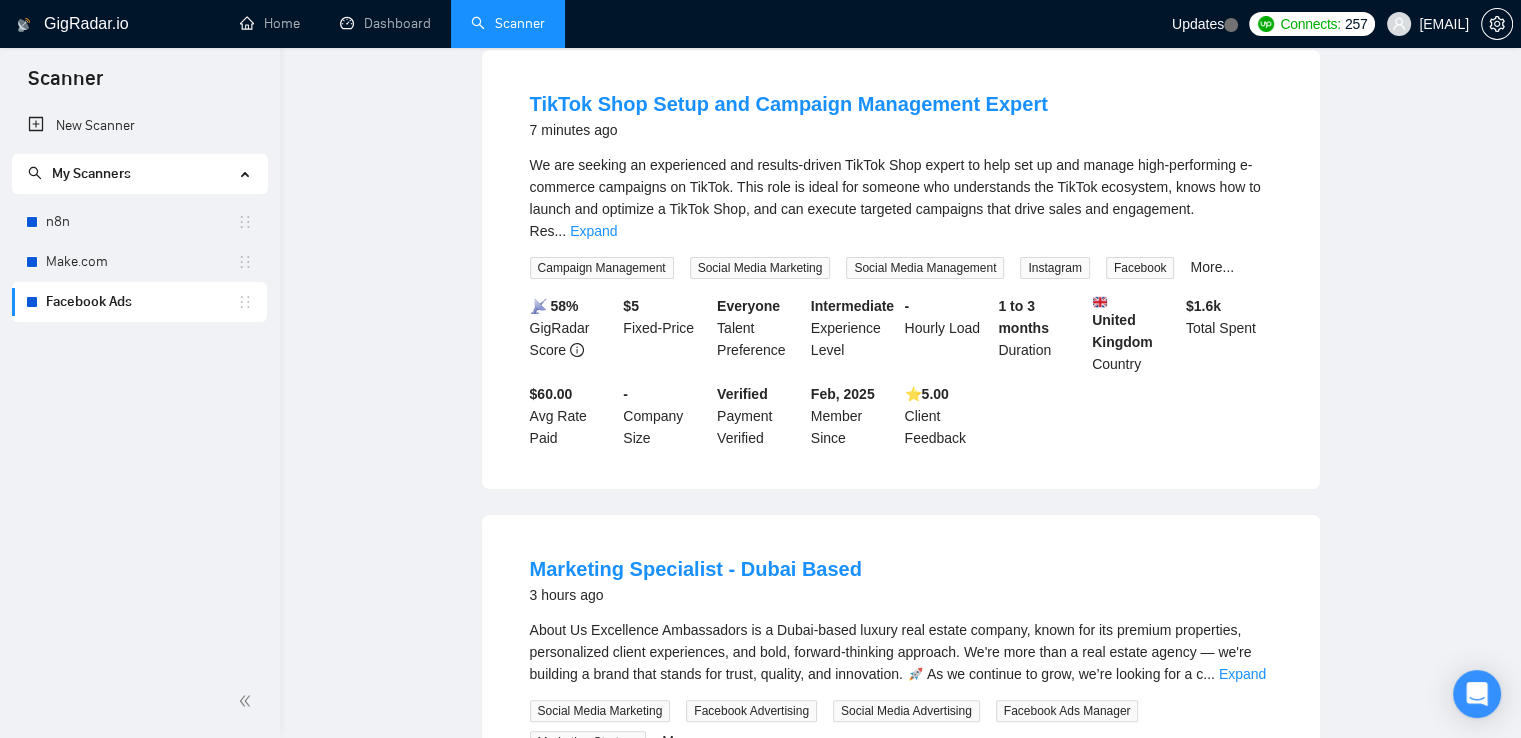 scroll, scrollTop: 0, scrollLeft: 0, axis: both 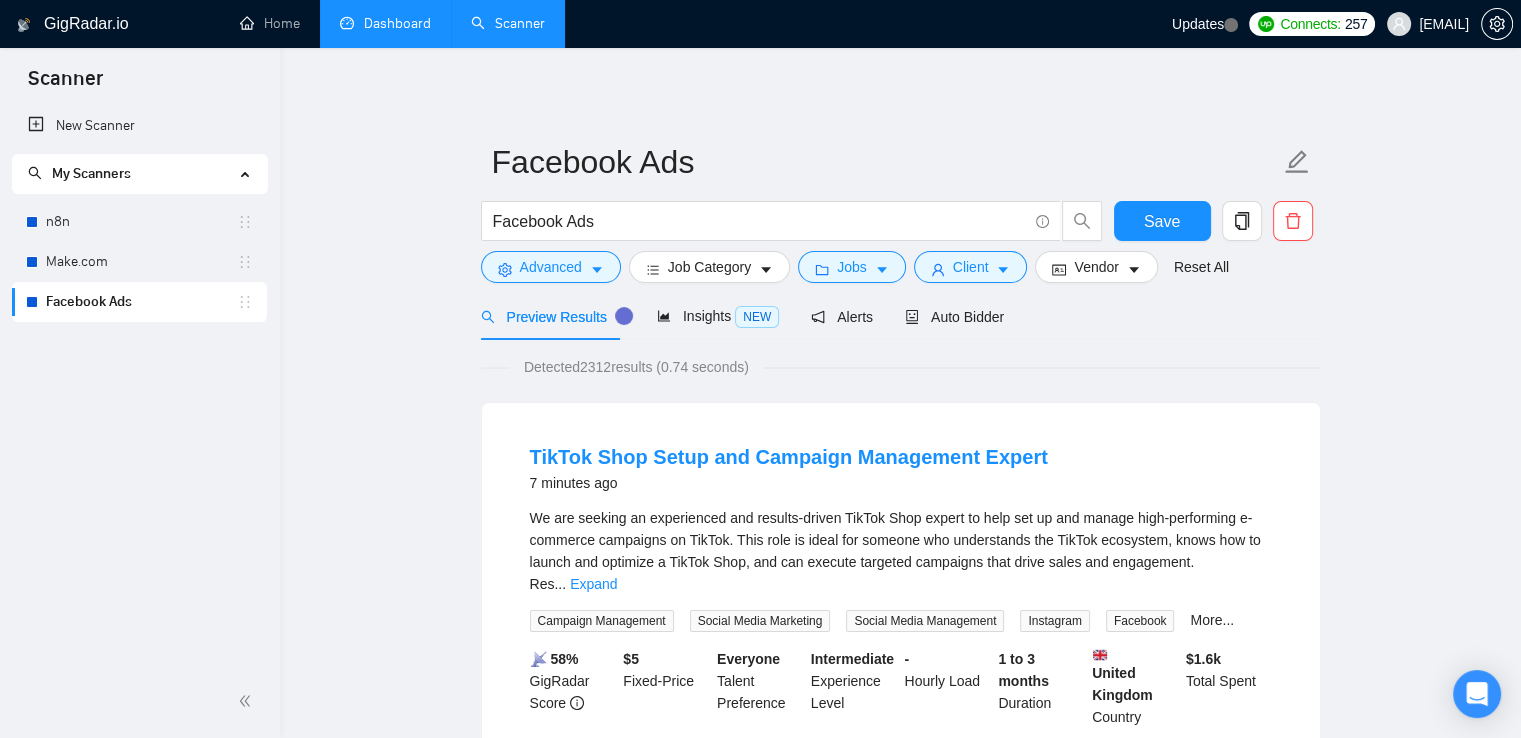click on "Dashboard" at bounding box center [385, 23] 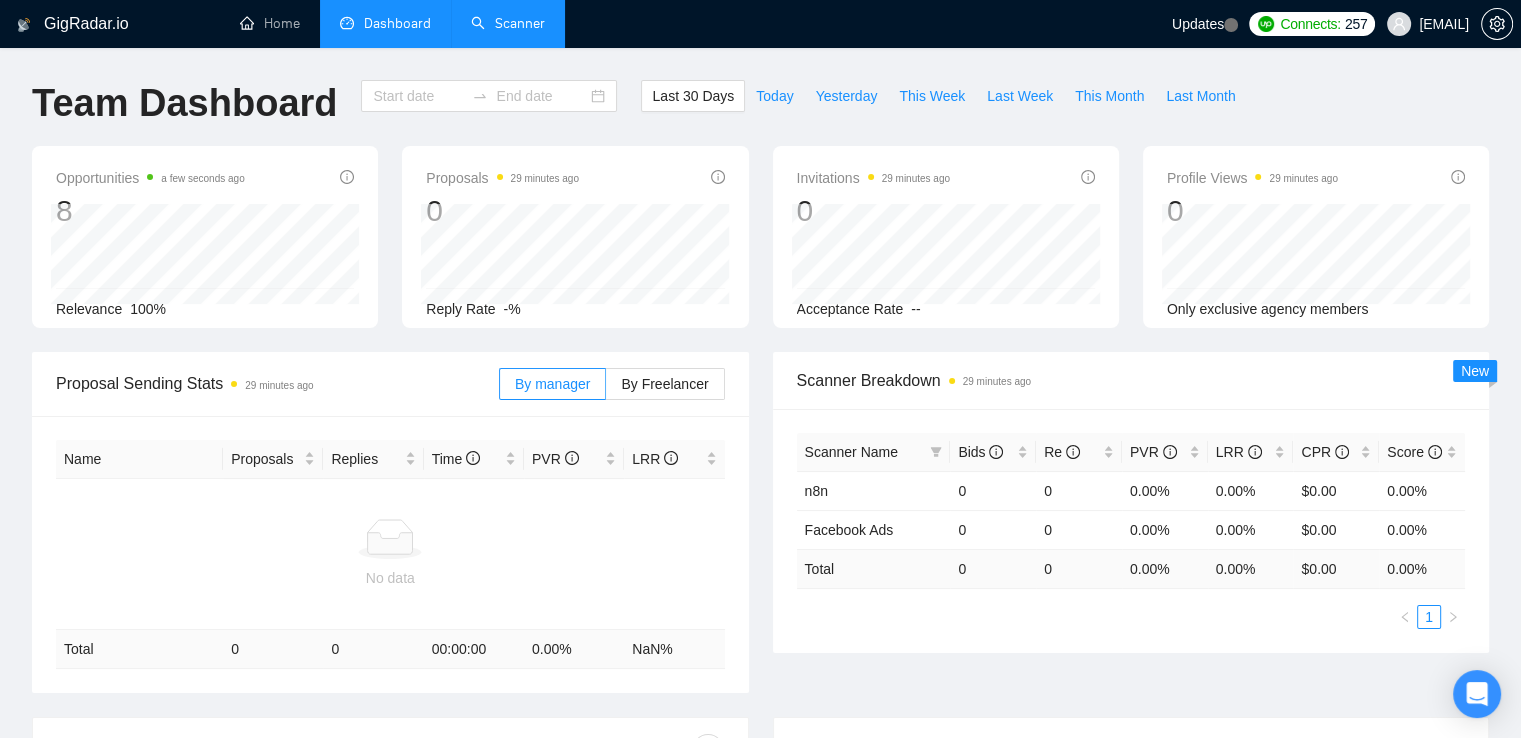 type on "2025-06-11" 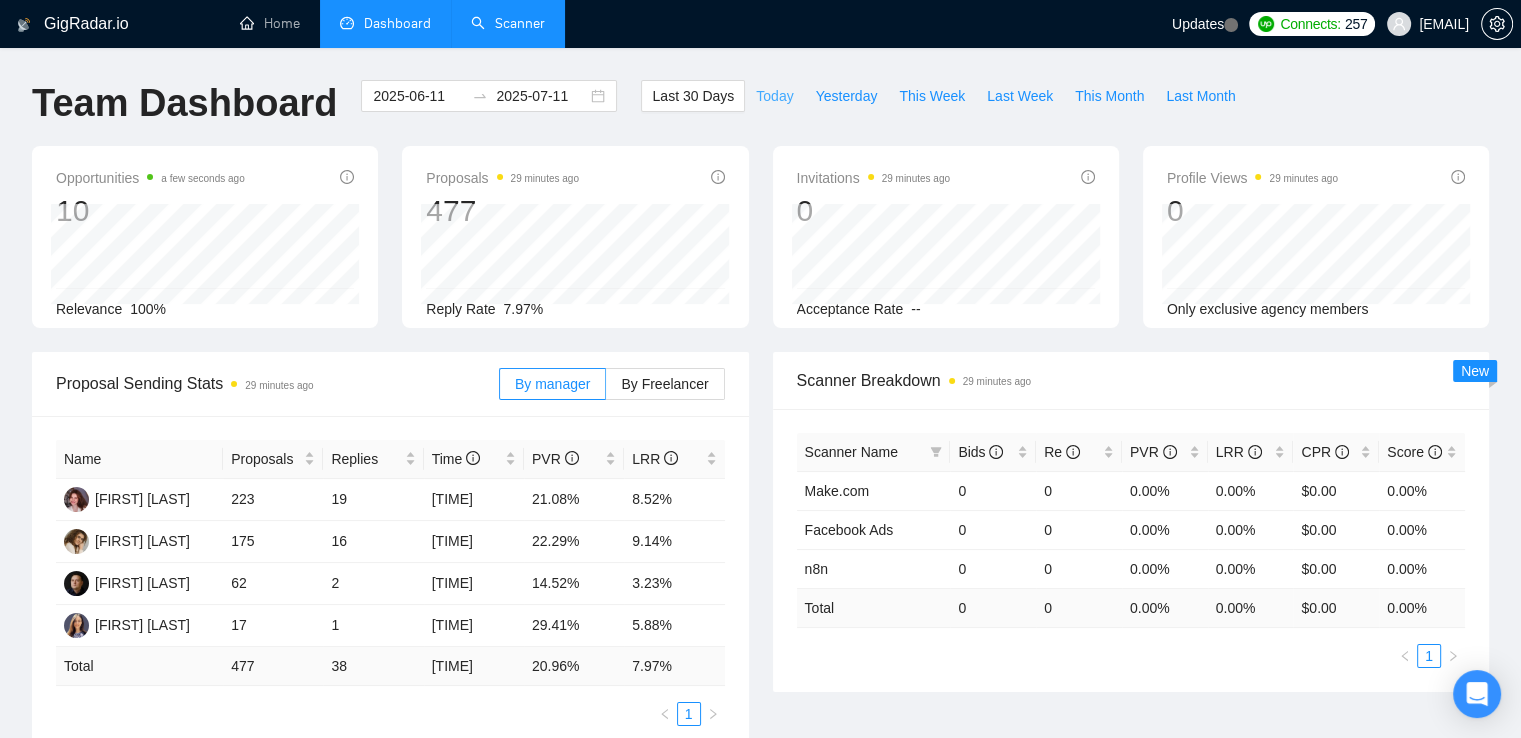click on "Today" at bounding box center [774, 96] 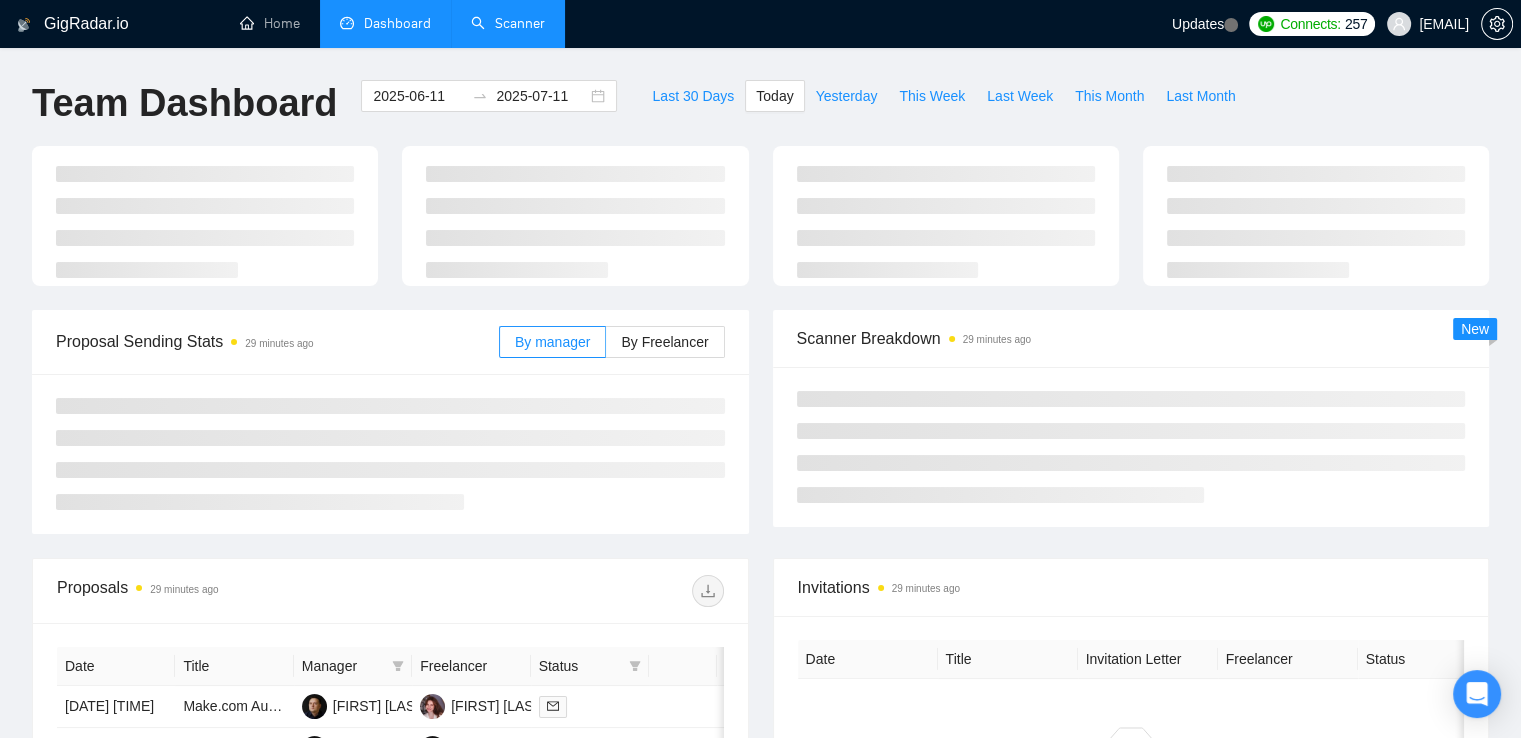 type on "2025-07-11" 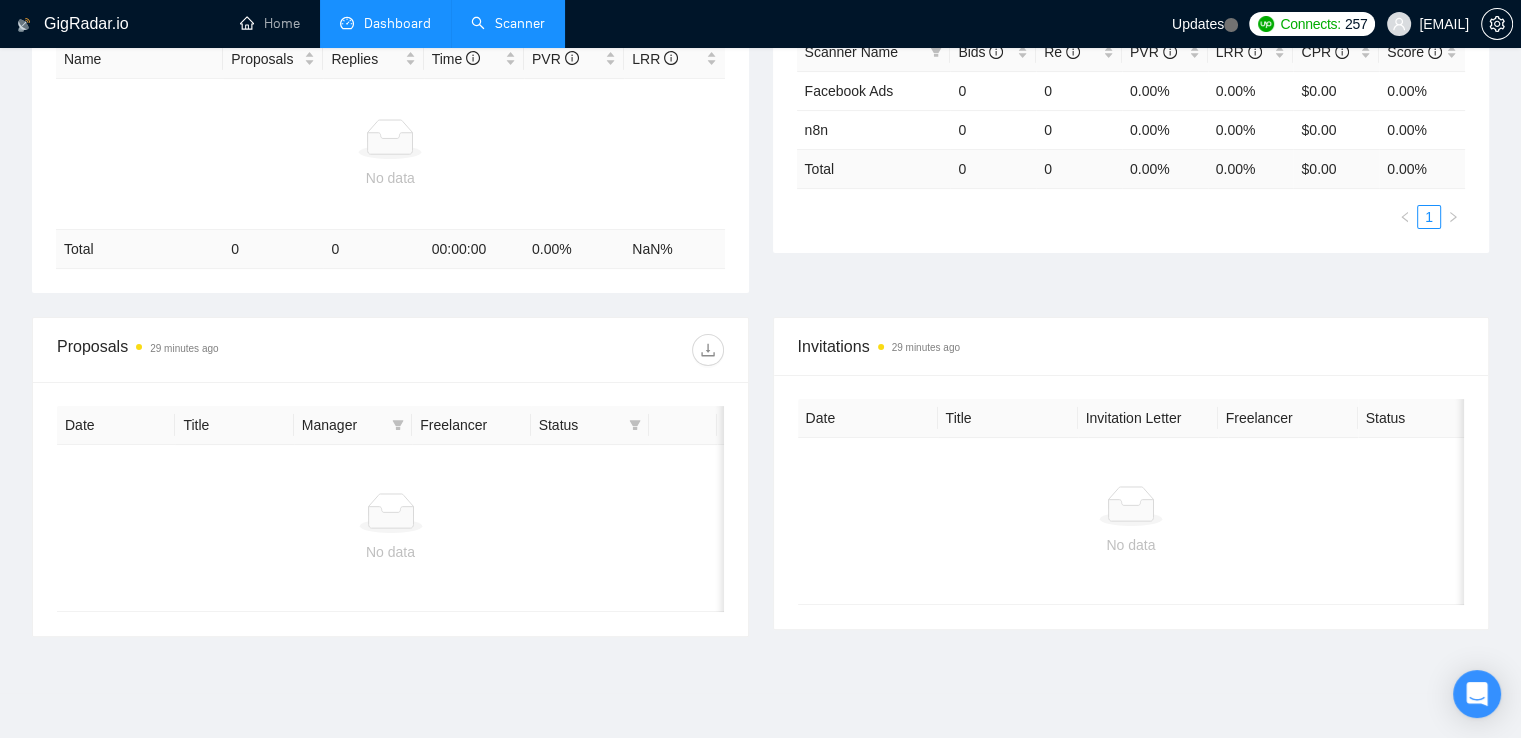 scroll, scrollTop: 0, scrollLeft: 0, axis: both 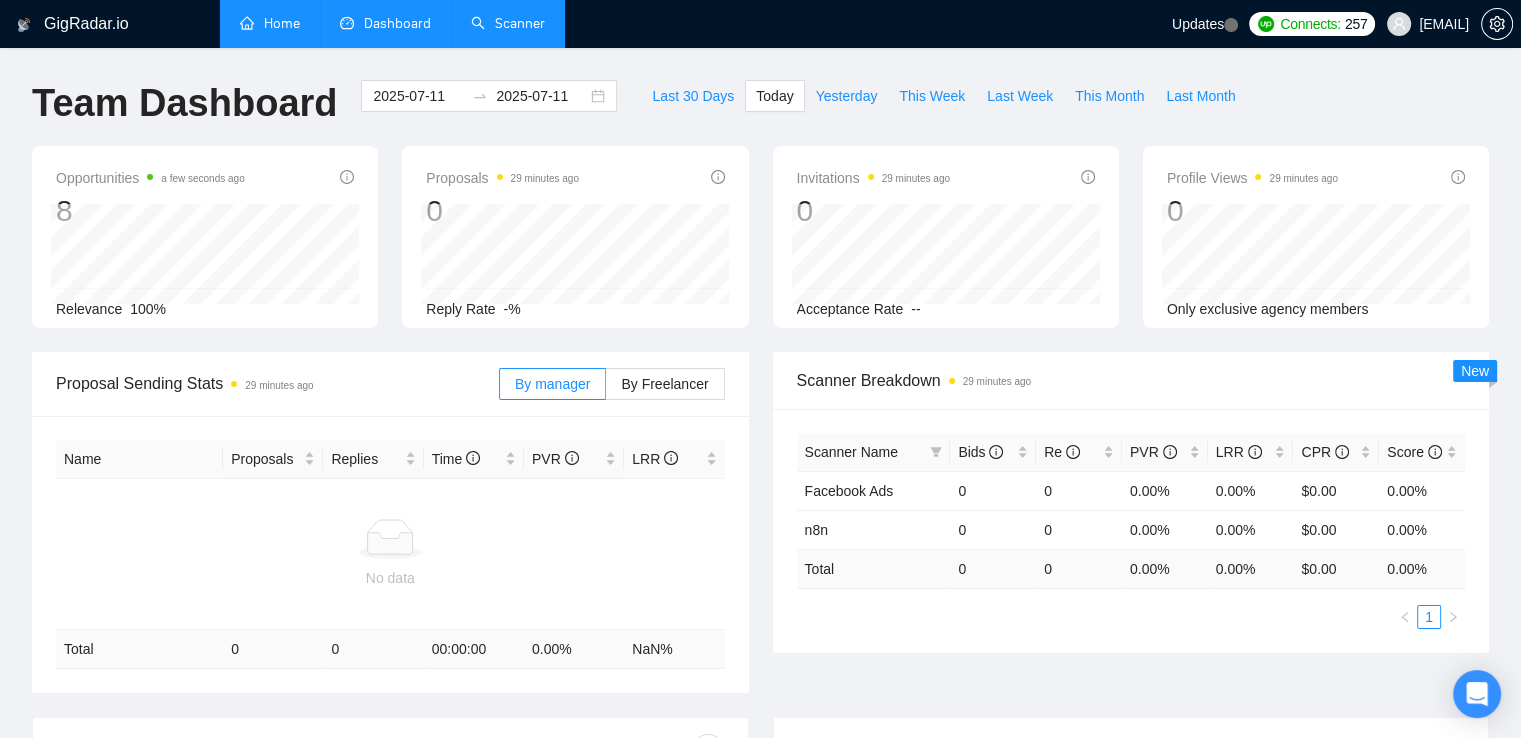 click on "Home" at bounding box center [270, 23] 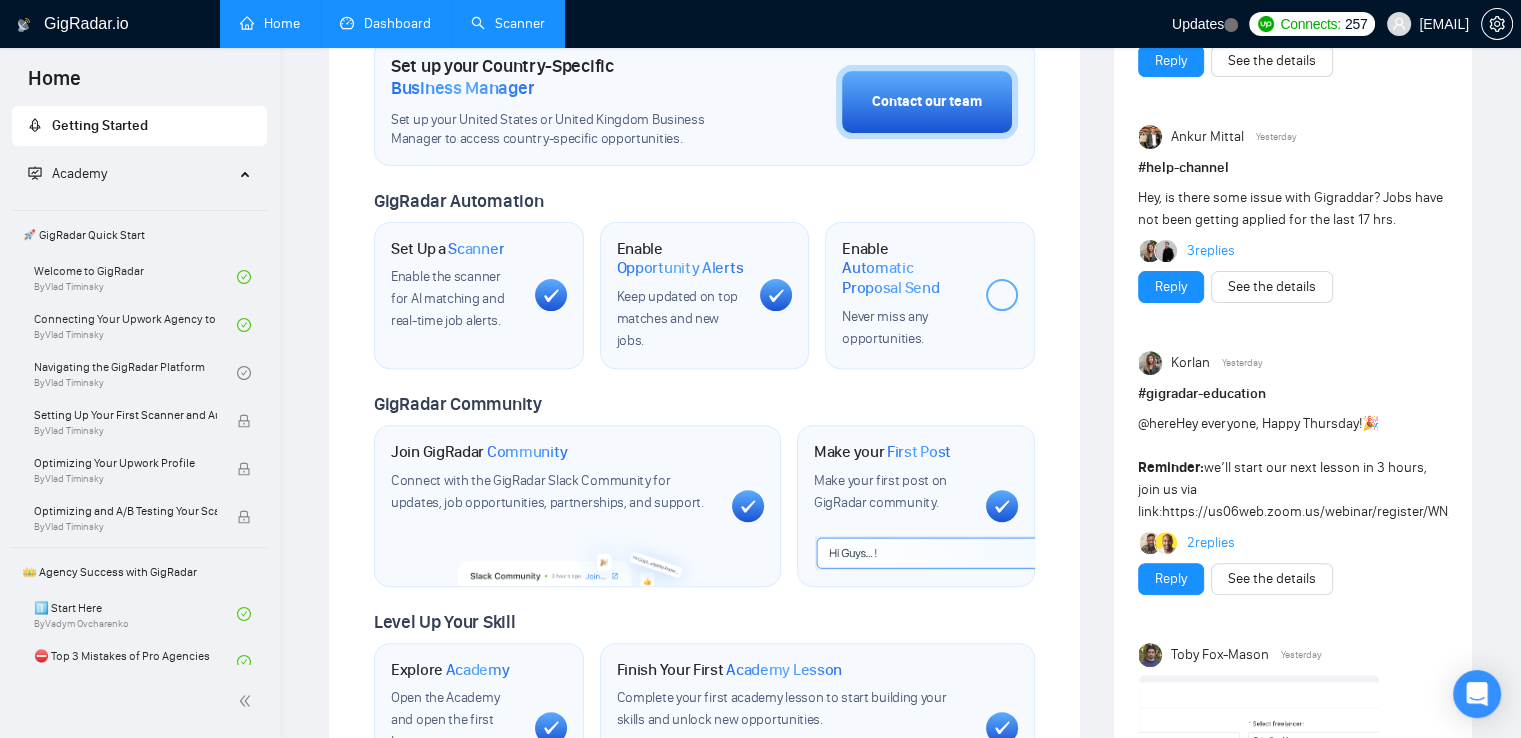 scroll, scrollTop: 0, scrollLeft: 0, axis: both 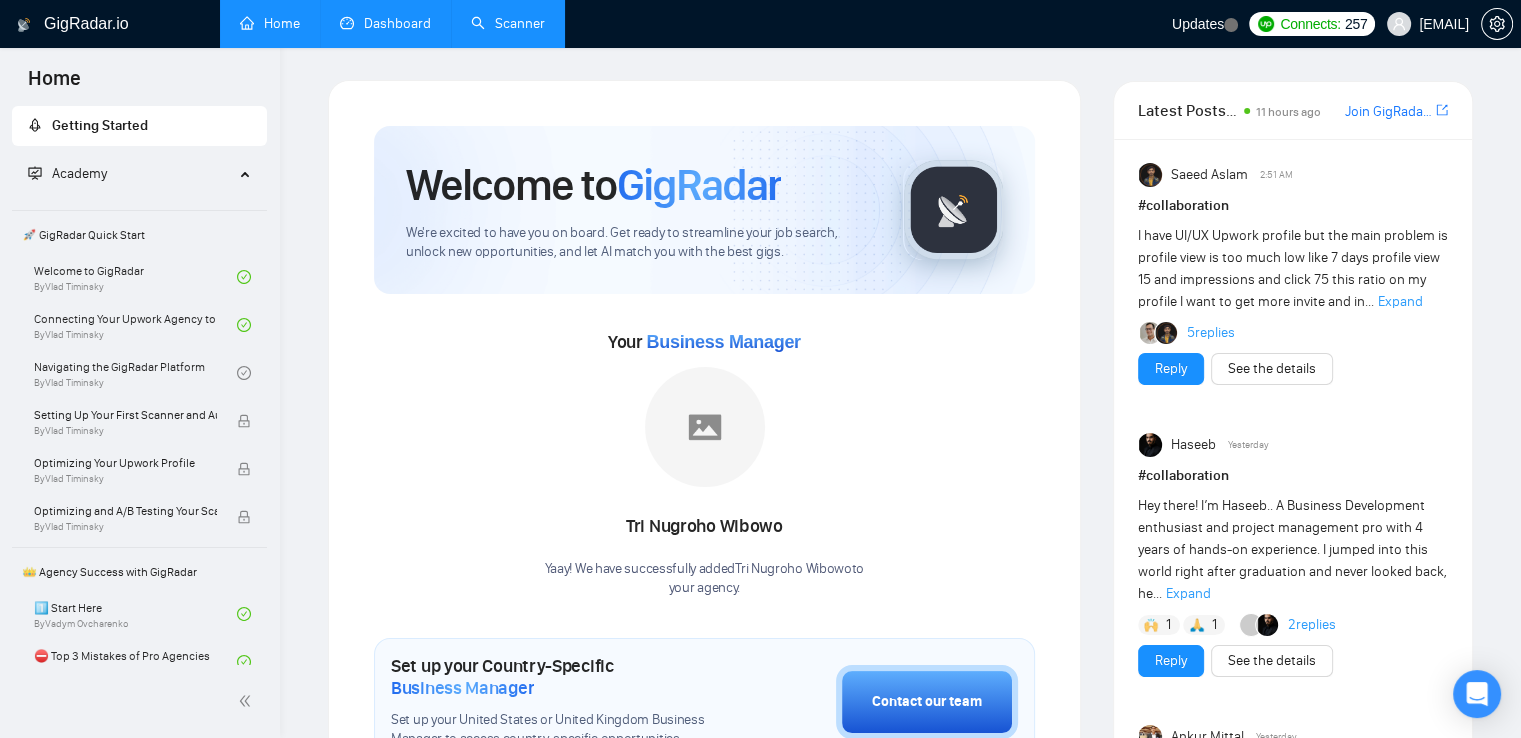 click on "Dashboard" at bounding box center [385, 23] 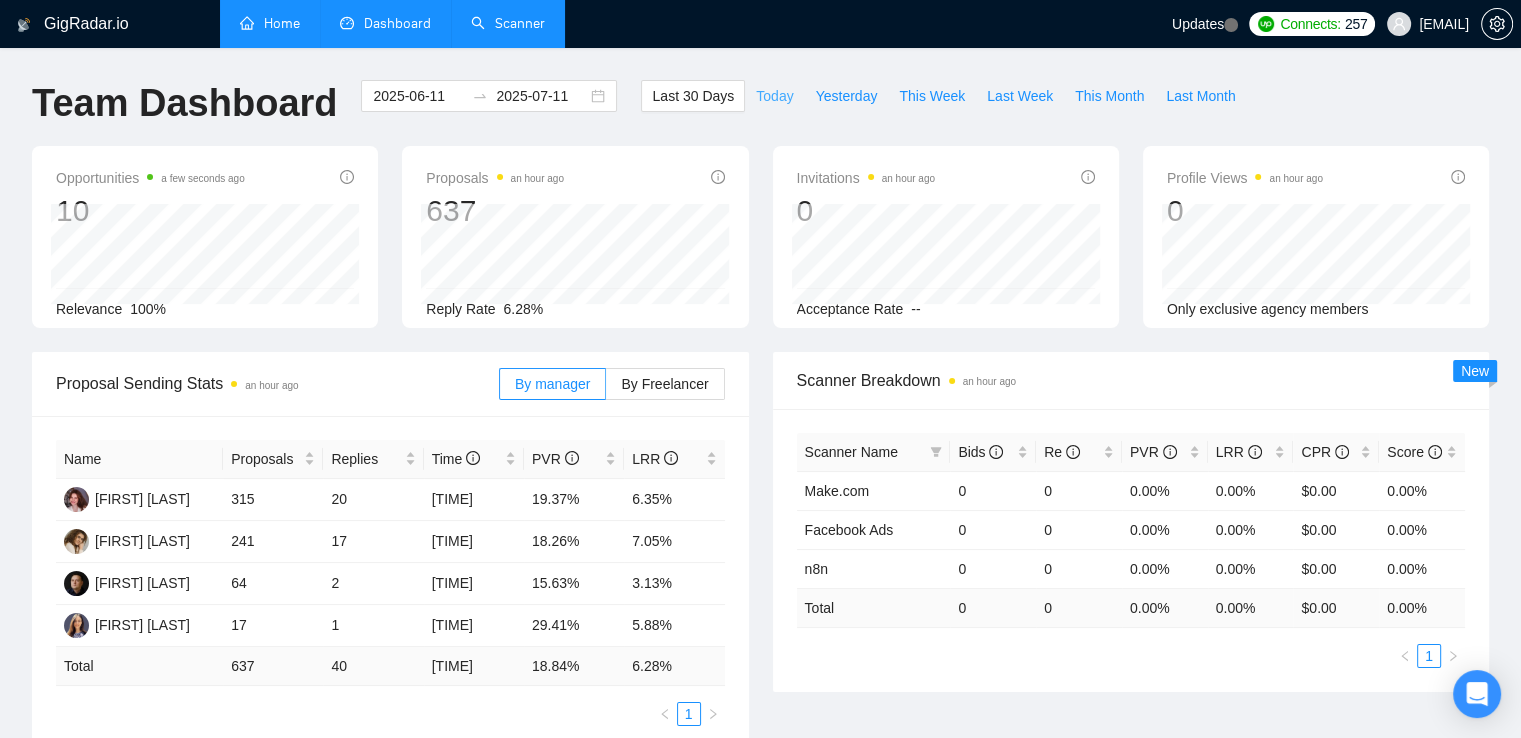 click on "Today" at bounding box center (774, 96) 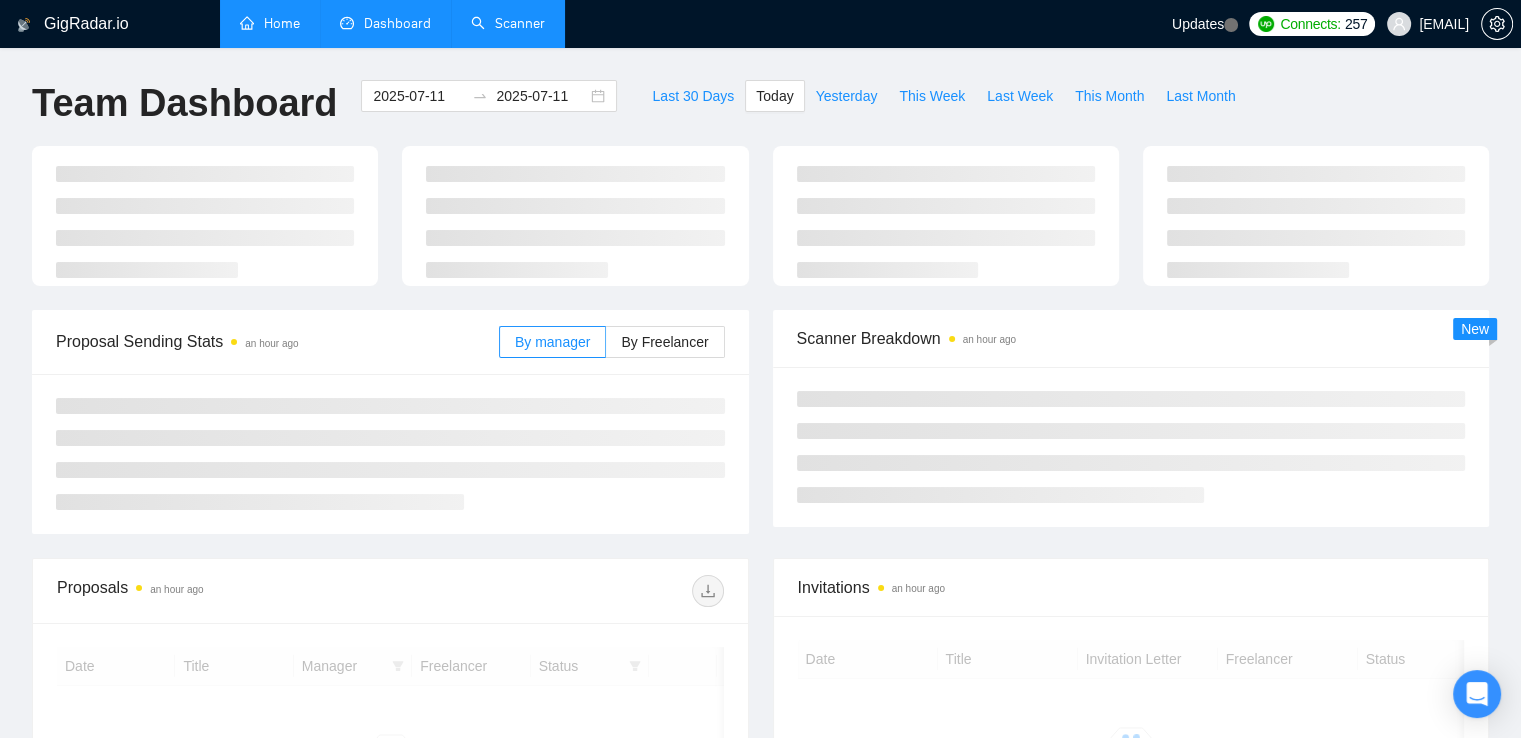 type on "2025-07-11" 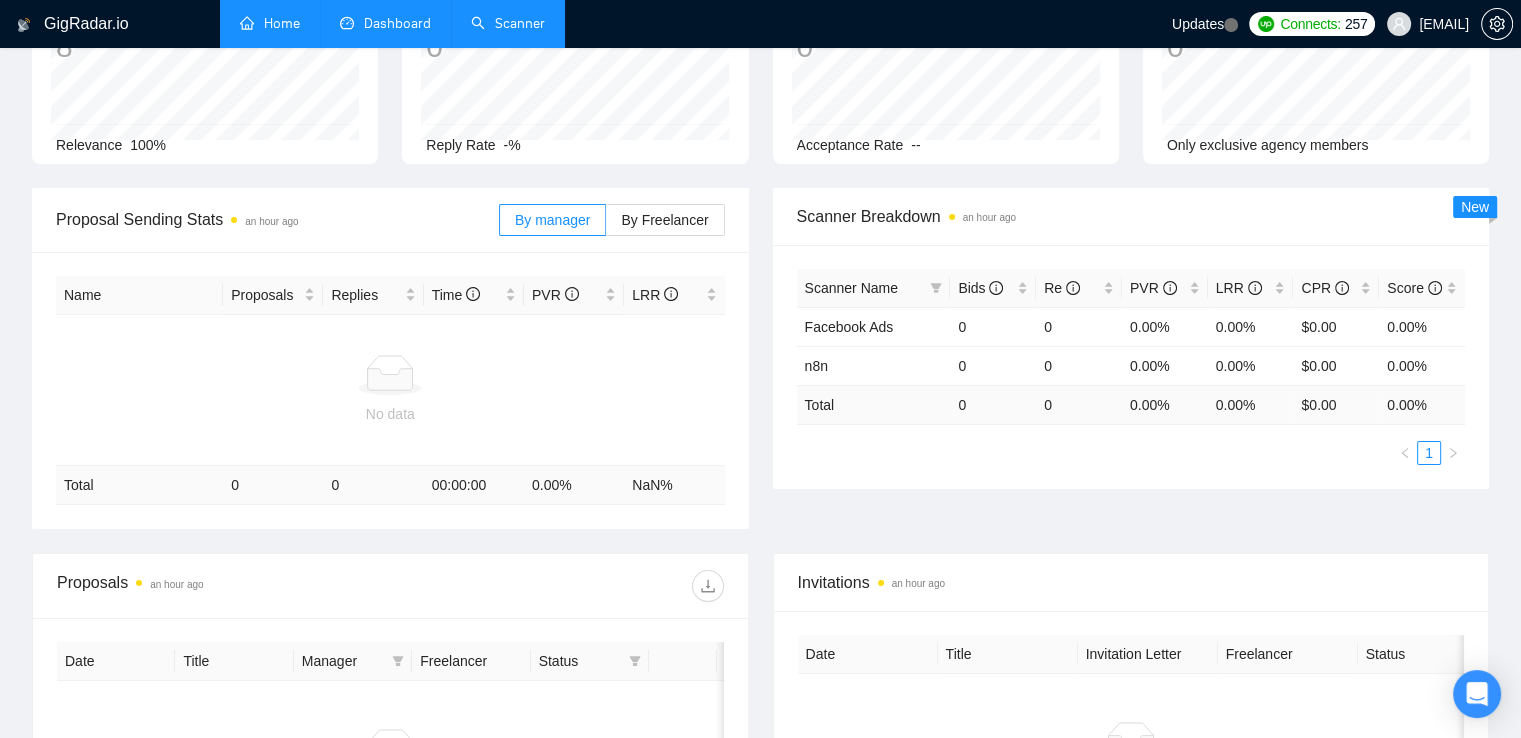 scroll, scrollTop: 0, scrollLeft: 0, axis: both 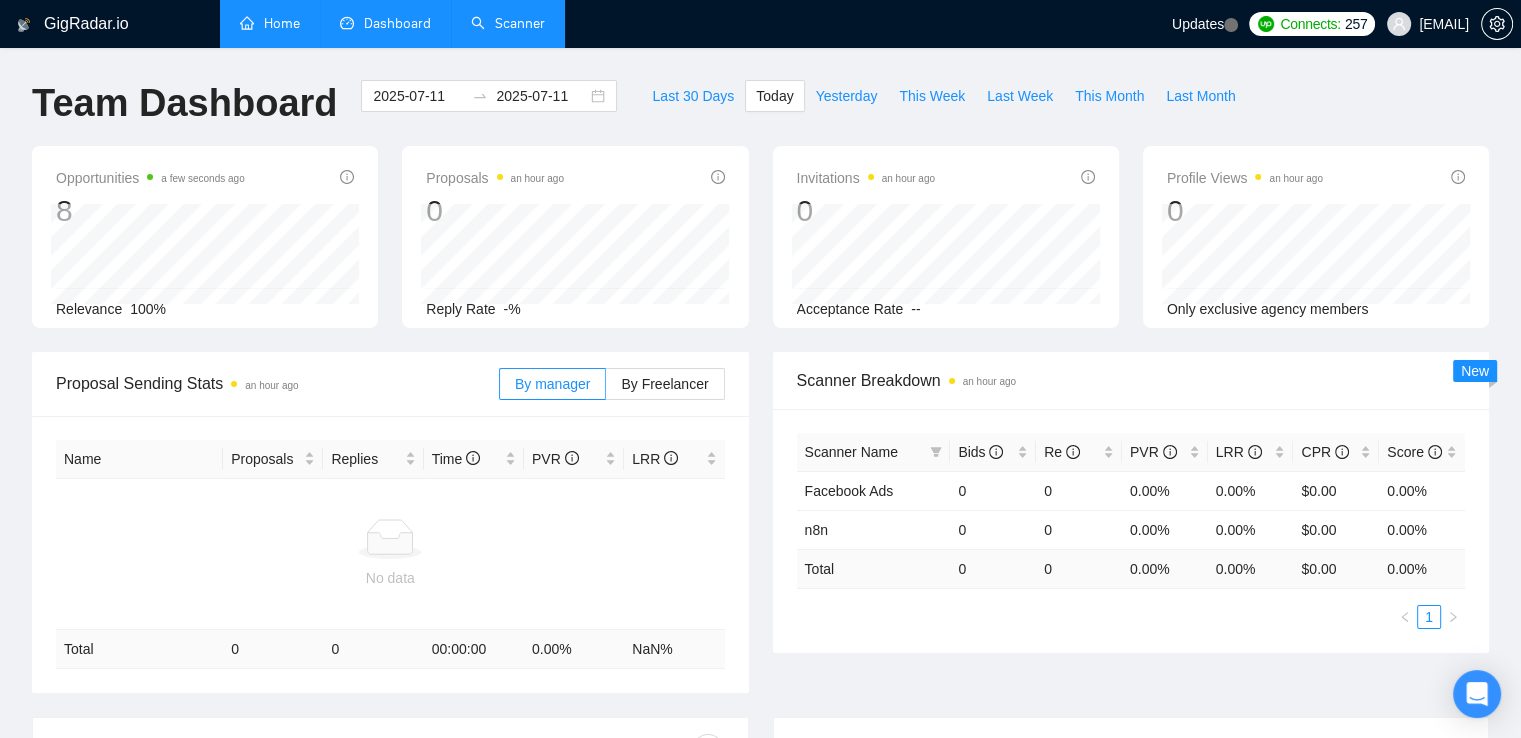 click on "Scanner" at bounding box center (508, 23) 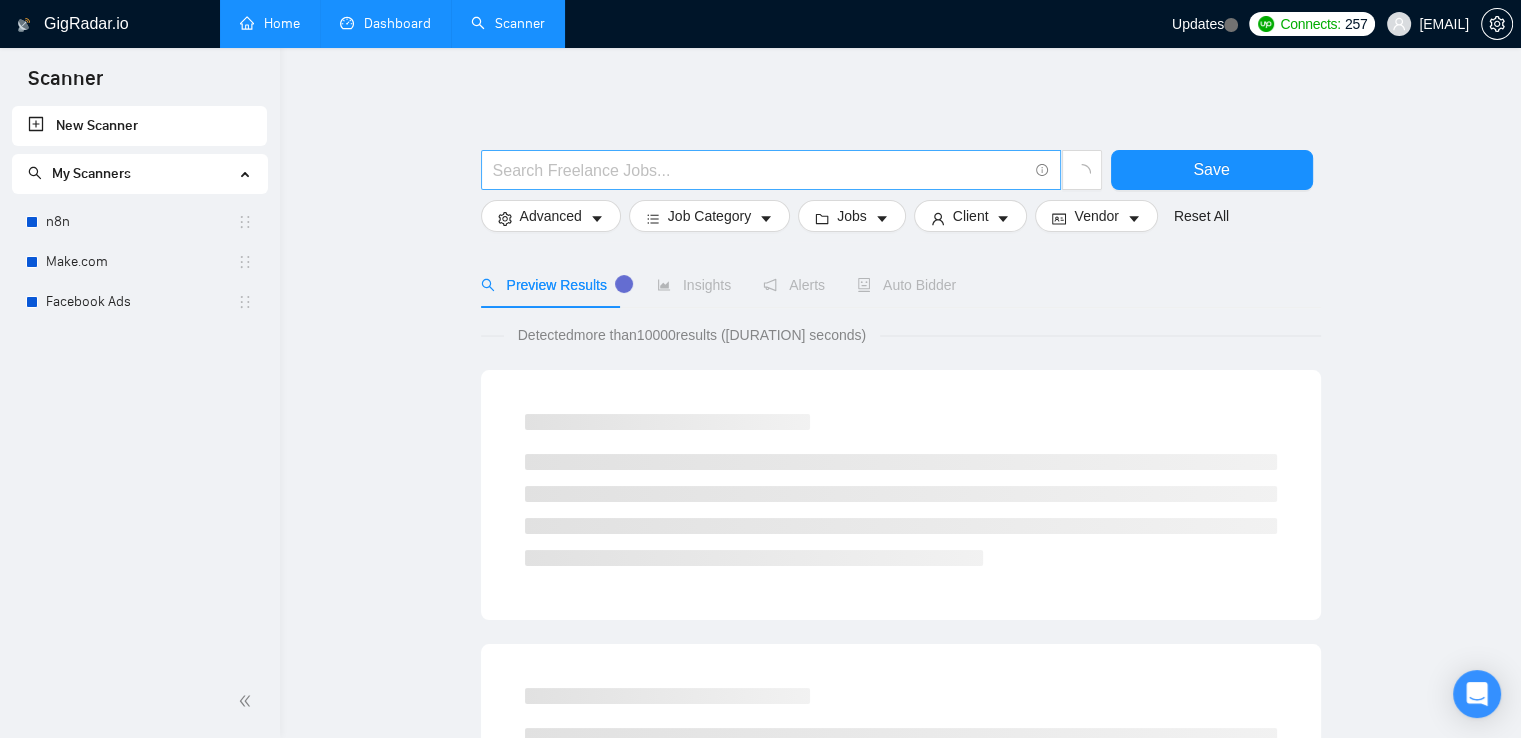 click at bounding box center (760, 170) 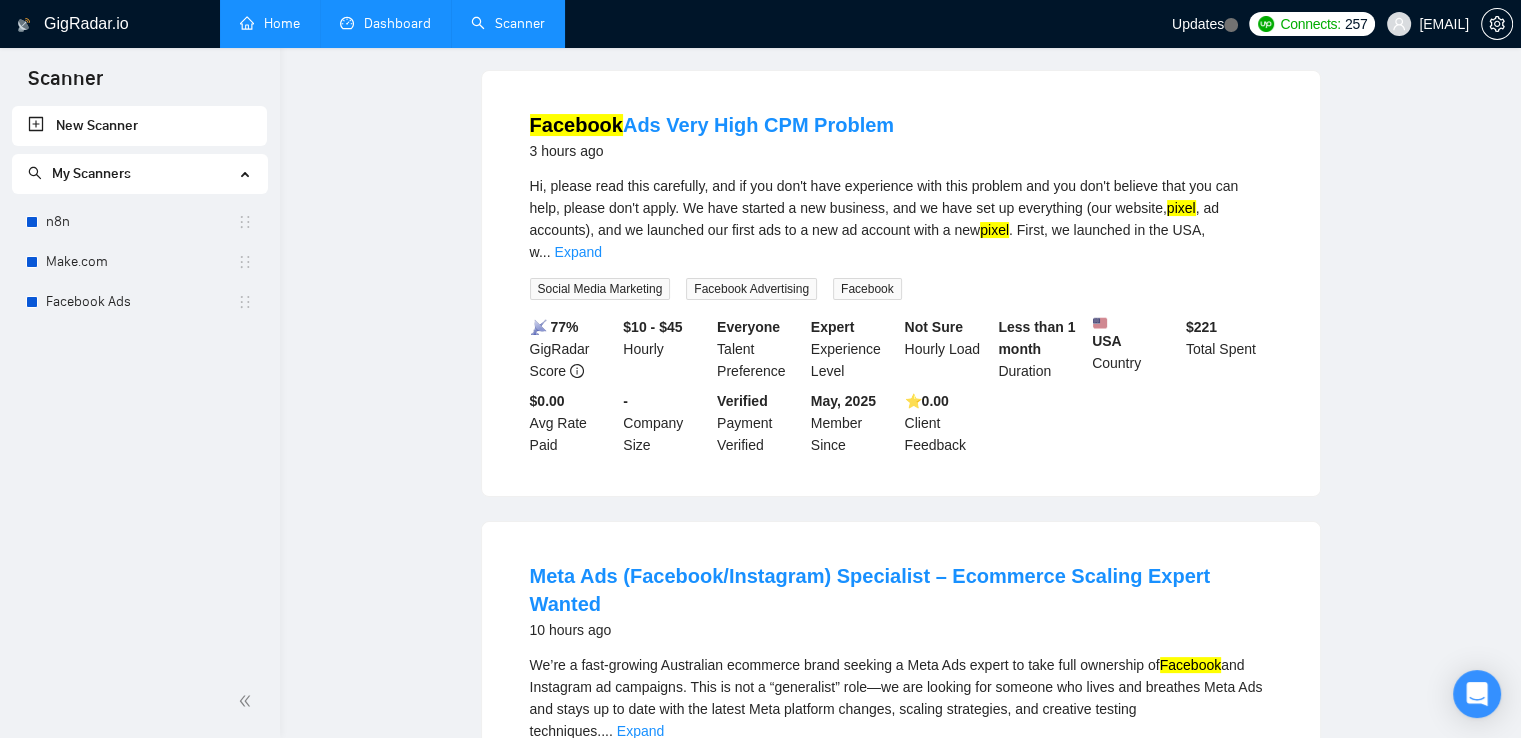 scroll, scrollTop: 0, scrollLeft: 0, axis: both 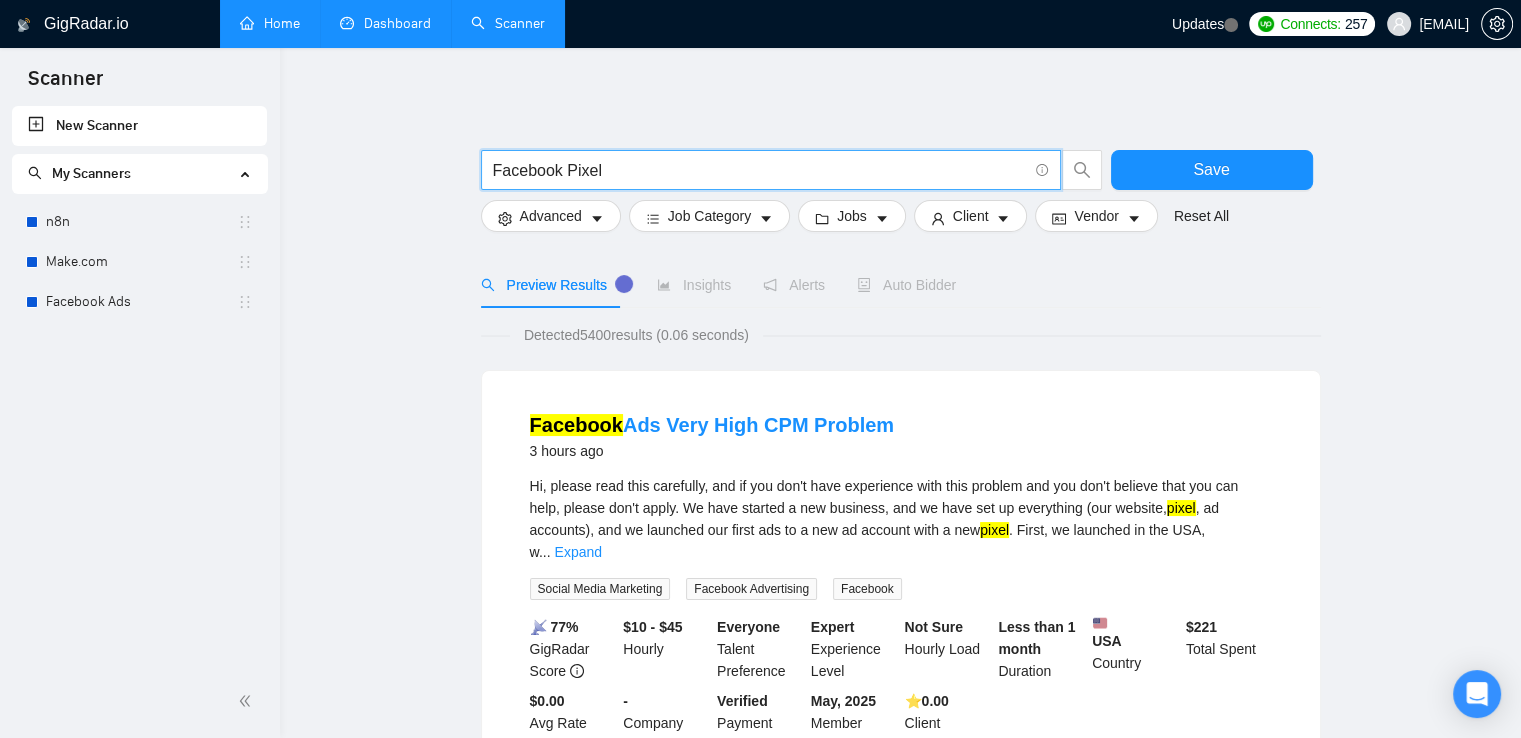 drag, startPoint x: 565, startPoint y: 170, endPoint x: 656, endPoint y: 165, distance: 91.13726 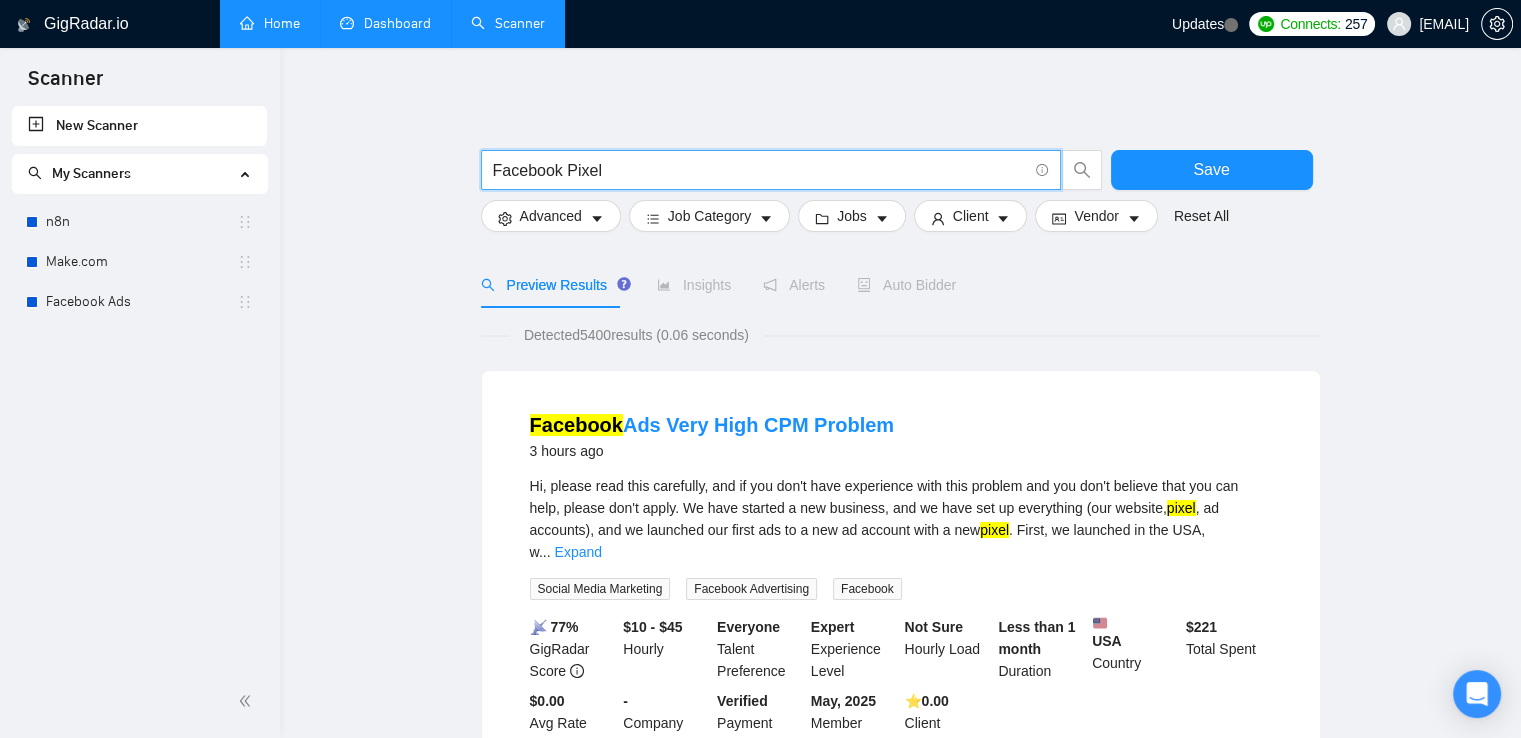 click on "Facebook Pixel" at bounding box center (760, 170) 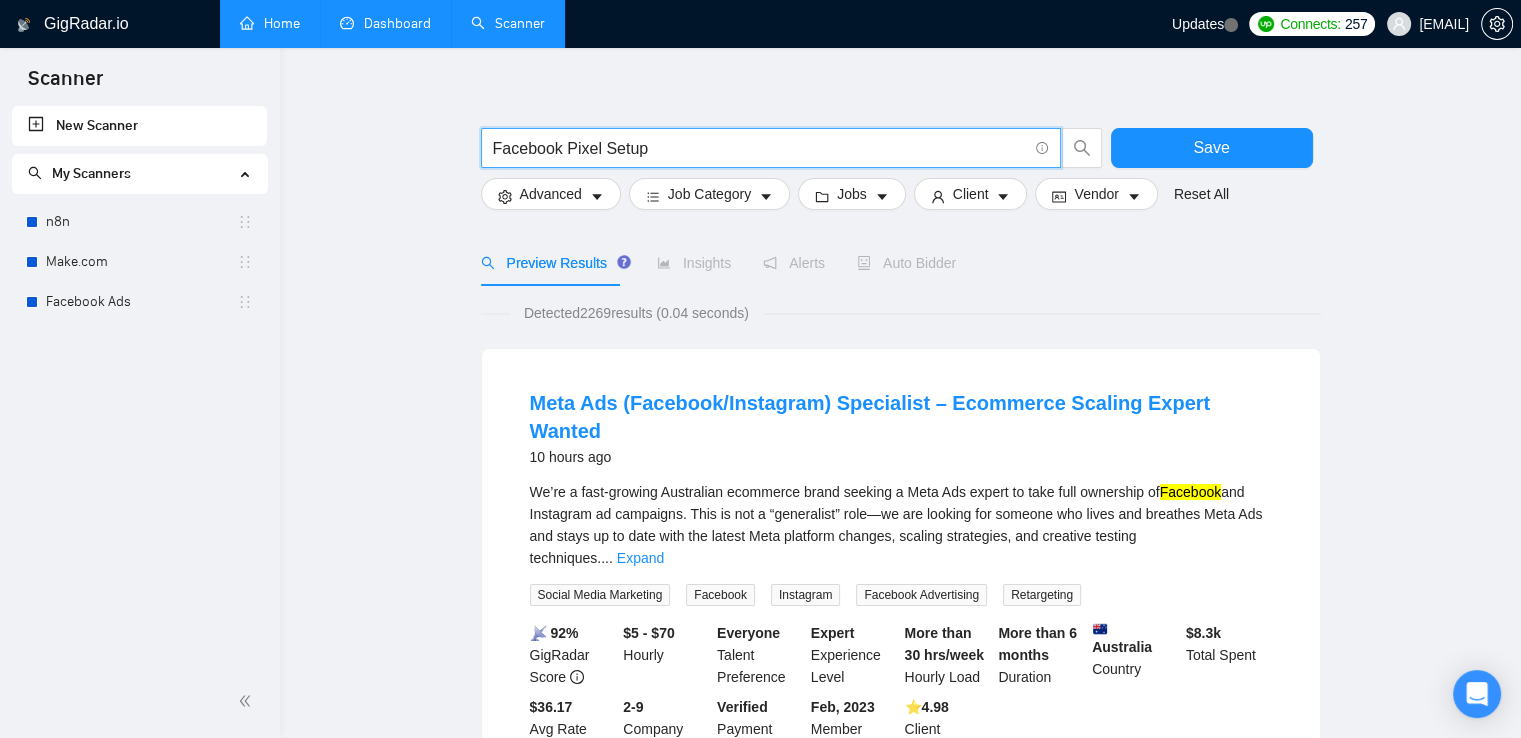 scroll, scrollTop: 0, scrollLeft: 0, axis: both 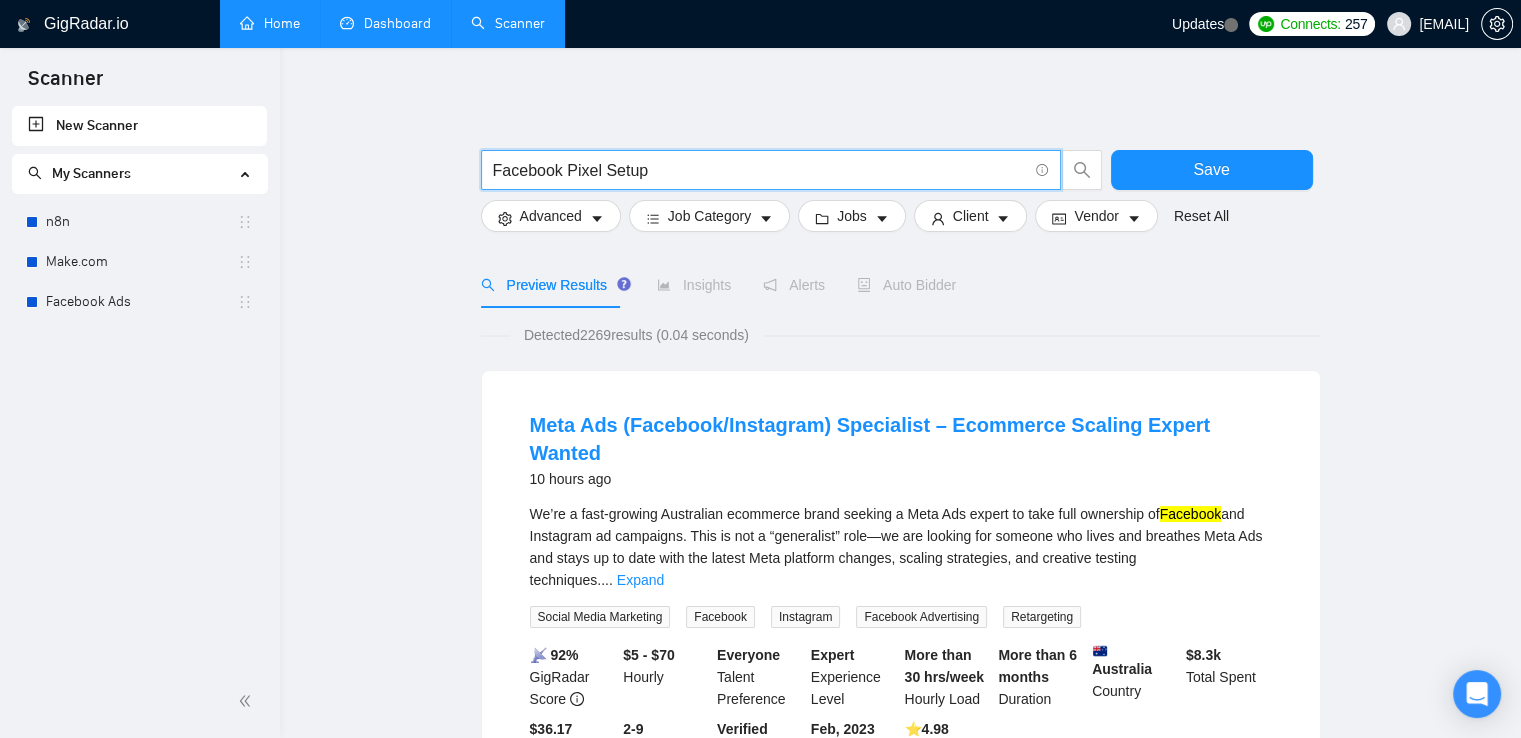 click on "Facebook Pixel Setup" at bounding box center (760, 170) 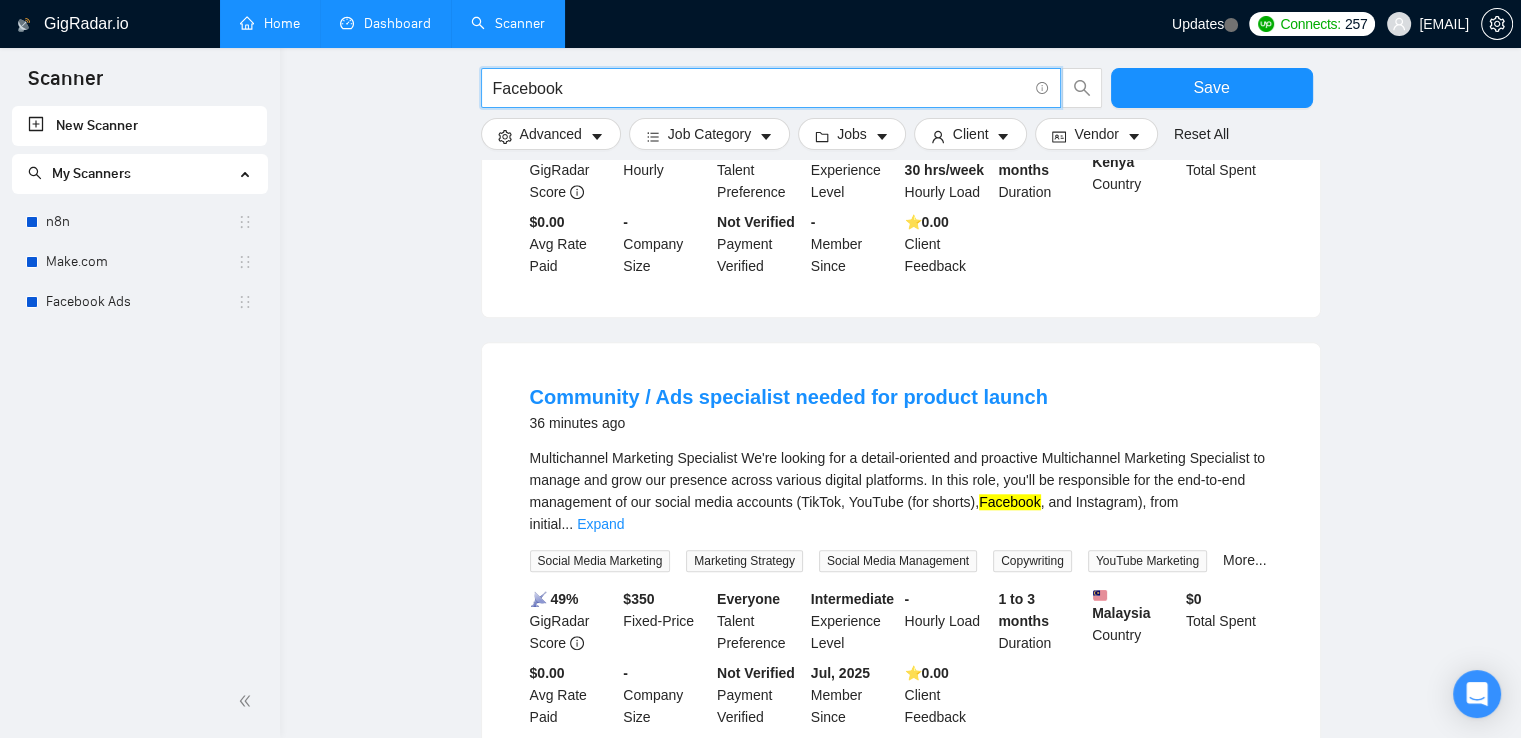 scroll, scrollTop: 1988, scrollLeft: 0, axis: vertical 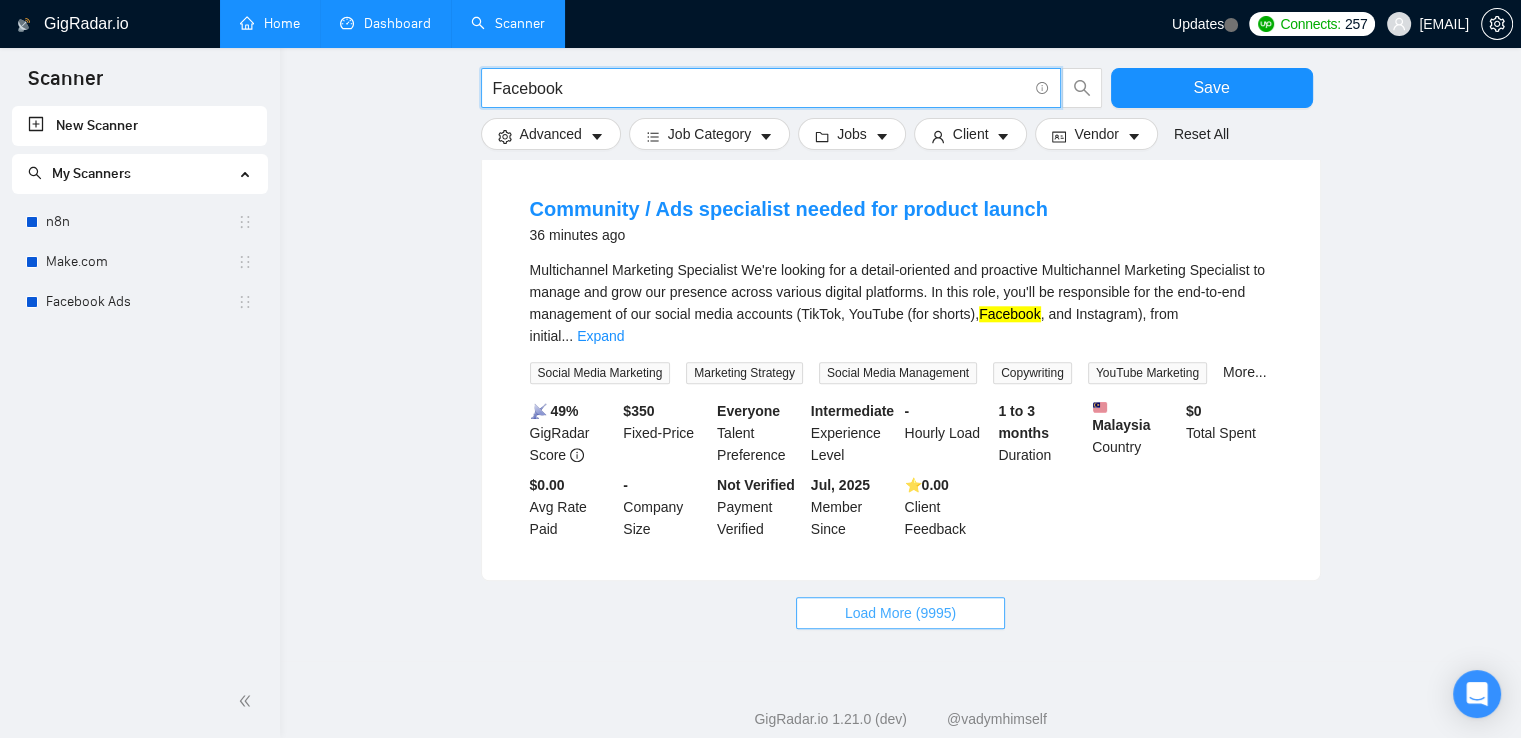 type on "Facebook" 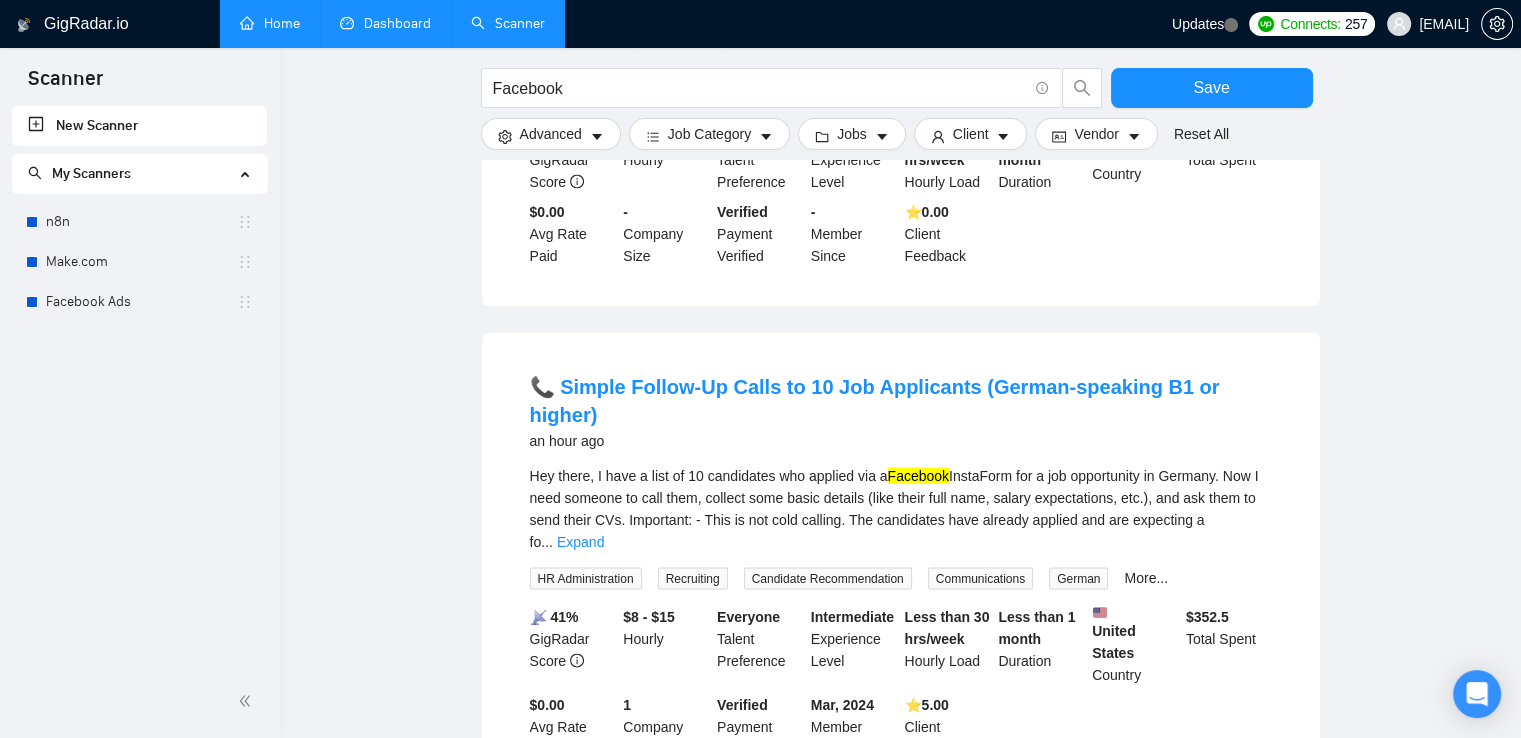 scroll, scrollTop: 4190, scrollLeft: 0, axis: vertical 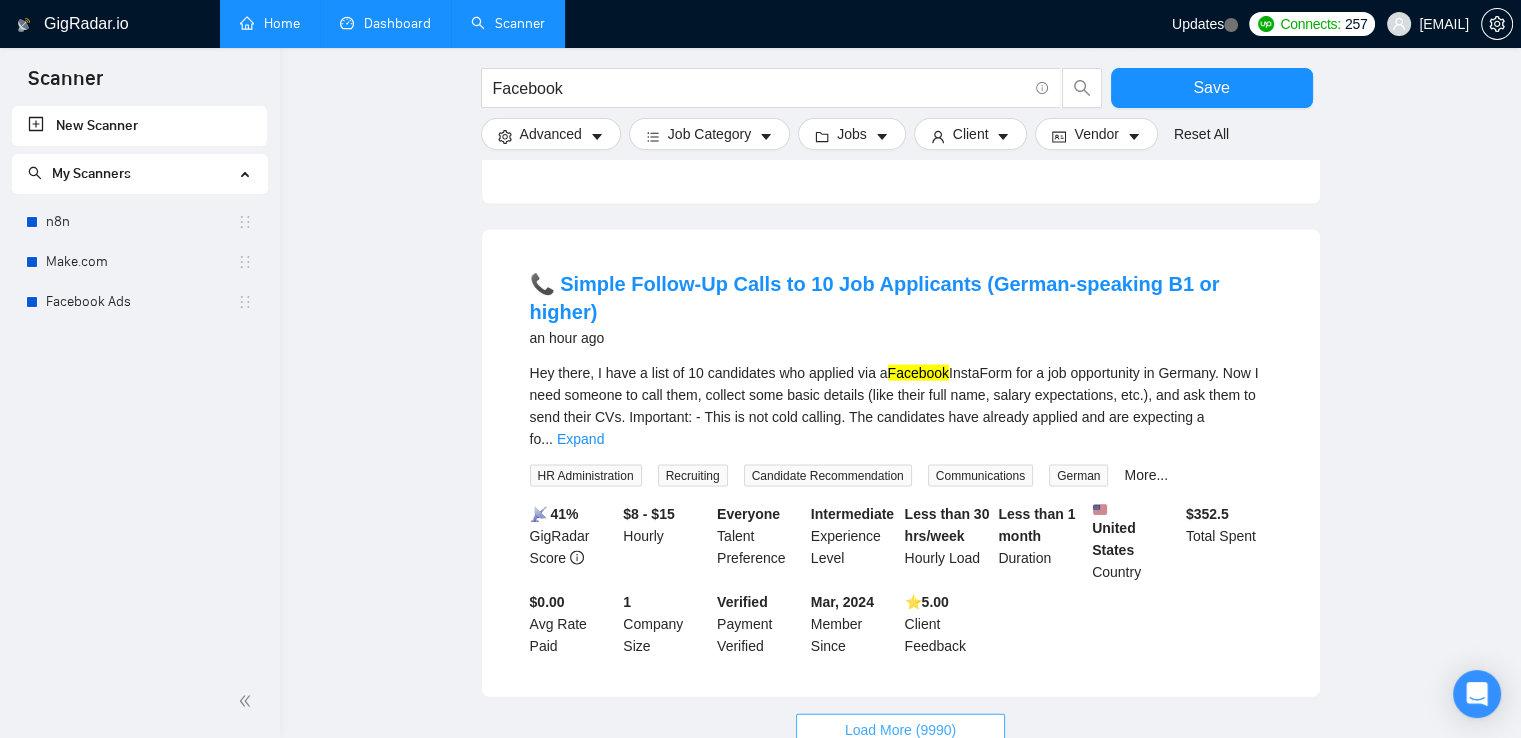 click on "Load More (9990)" at bounding box center [900, 730] 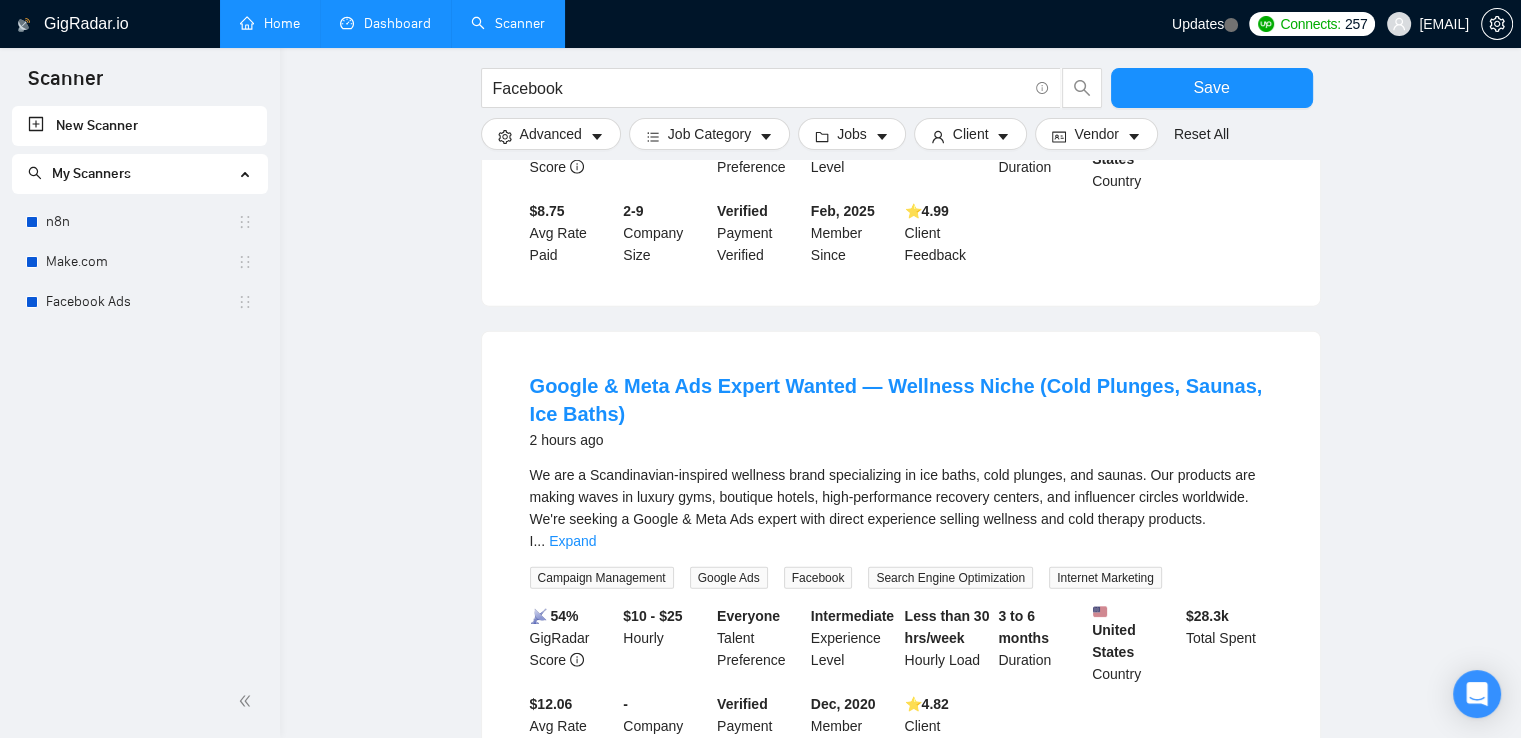 scroll, scrollTop: 4990, scrollLeft: 0, axis: vertical 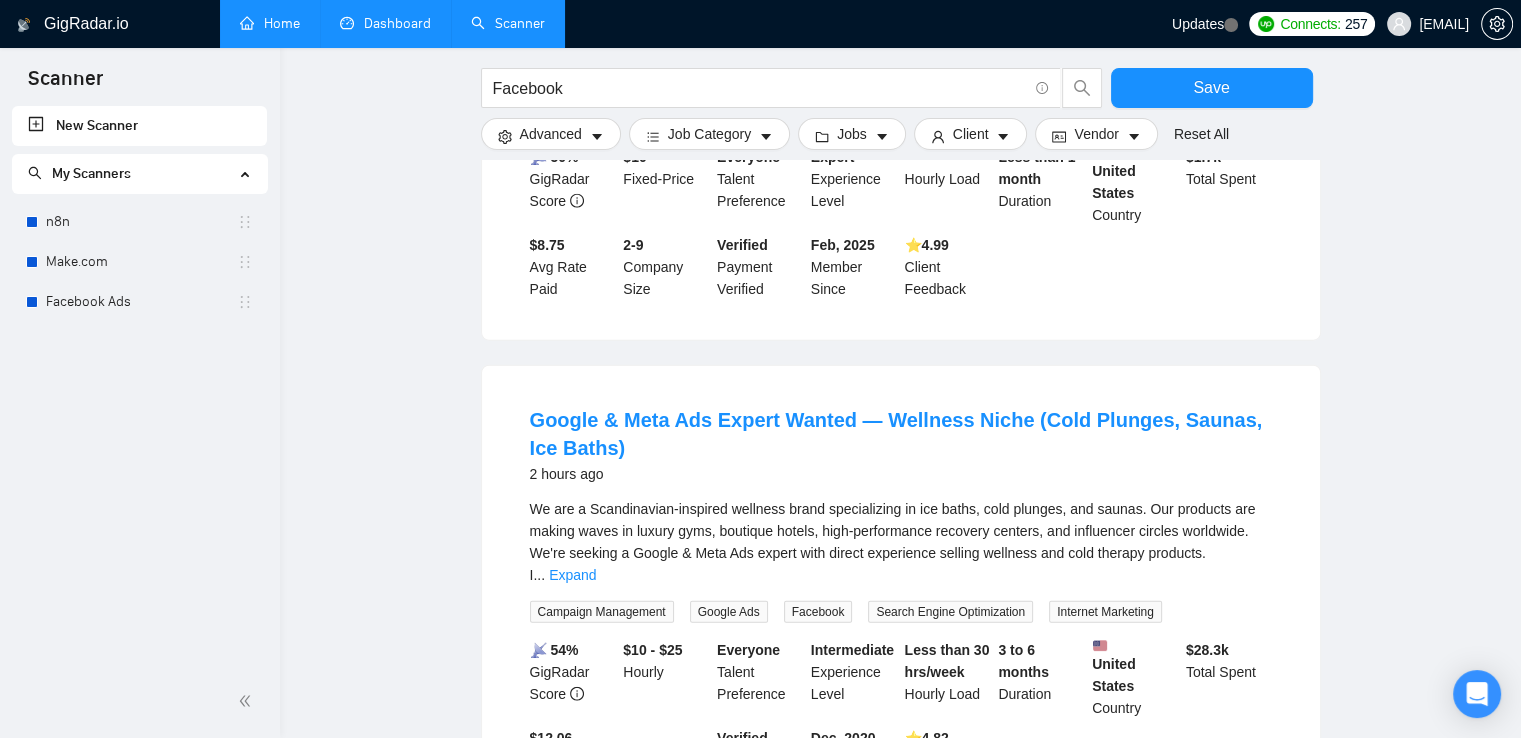 click on "Dashboard" at bounding box center (385, 23) 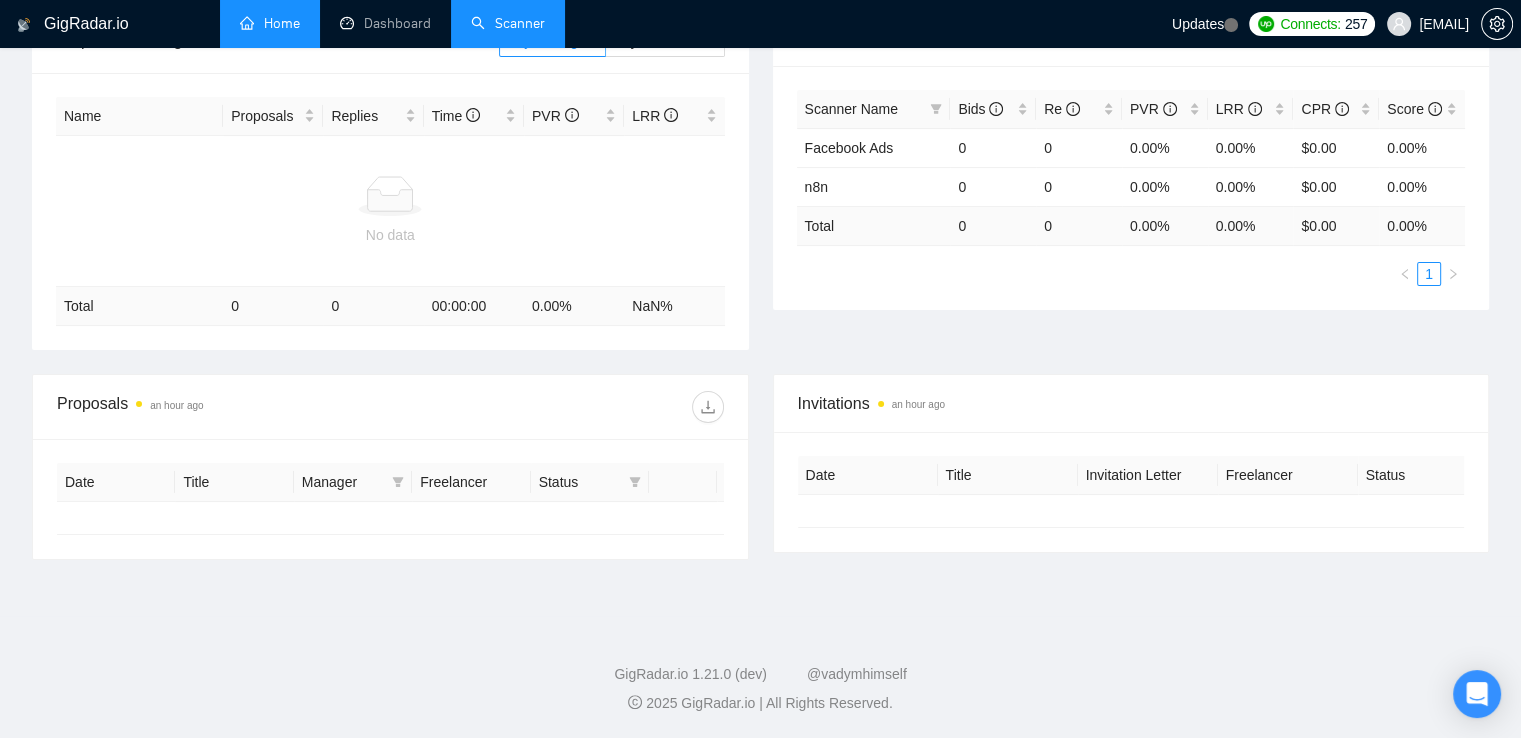 type on "2025-06-11" 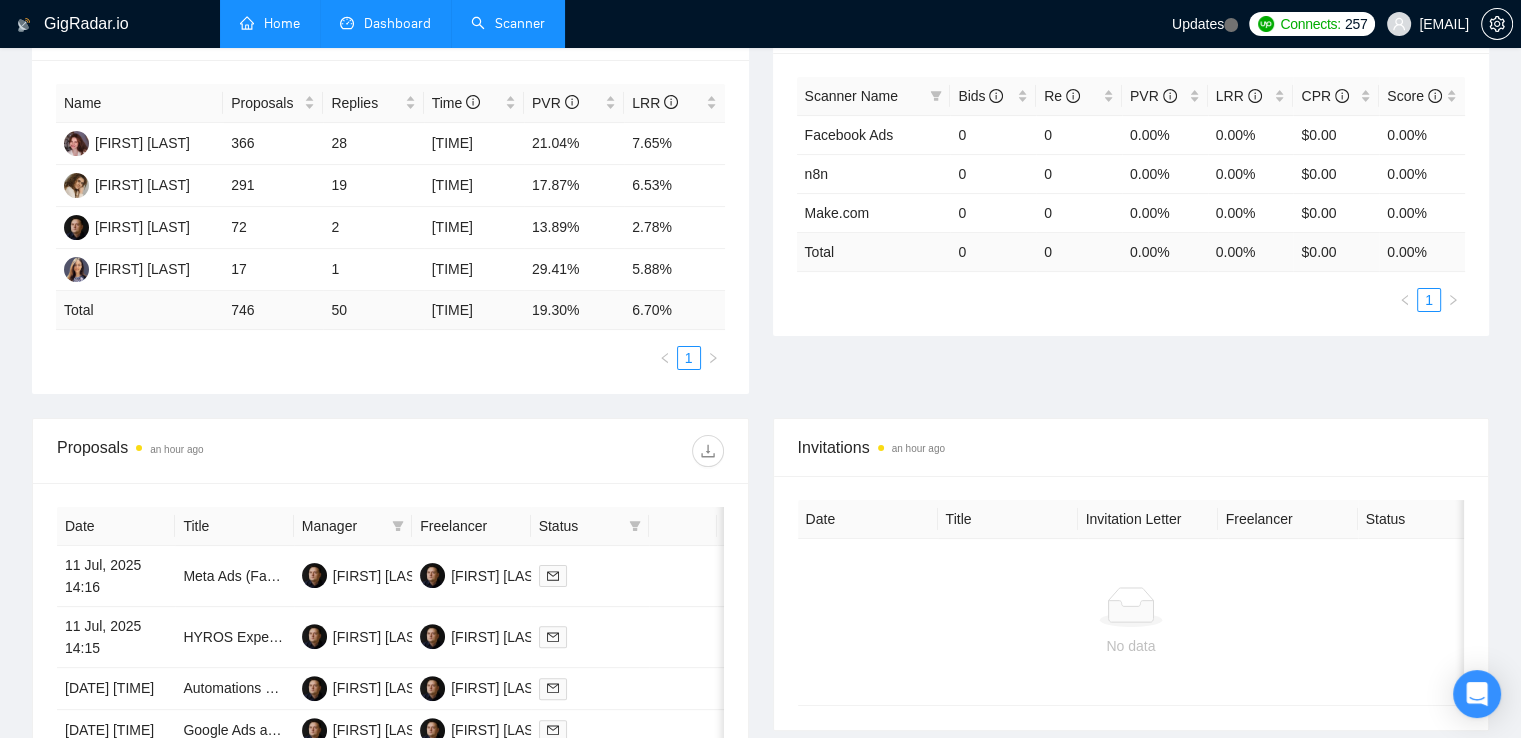 scroll, scrollTop: 0, scrollLeft: 0, axis: both 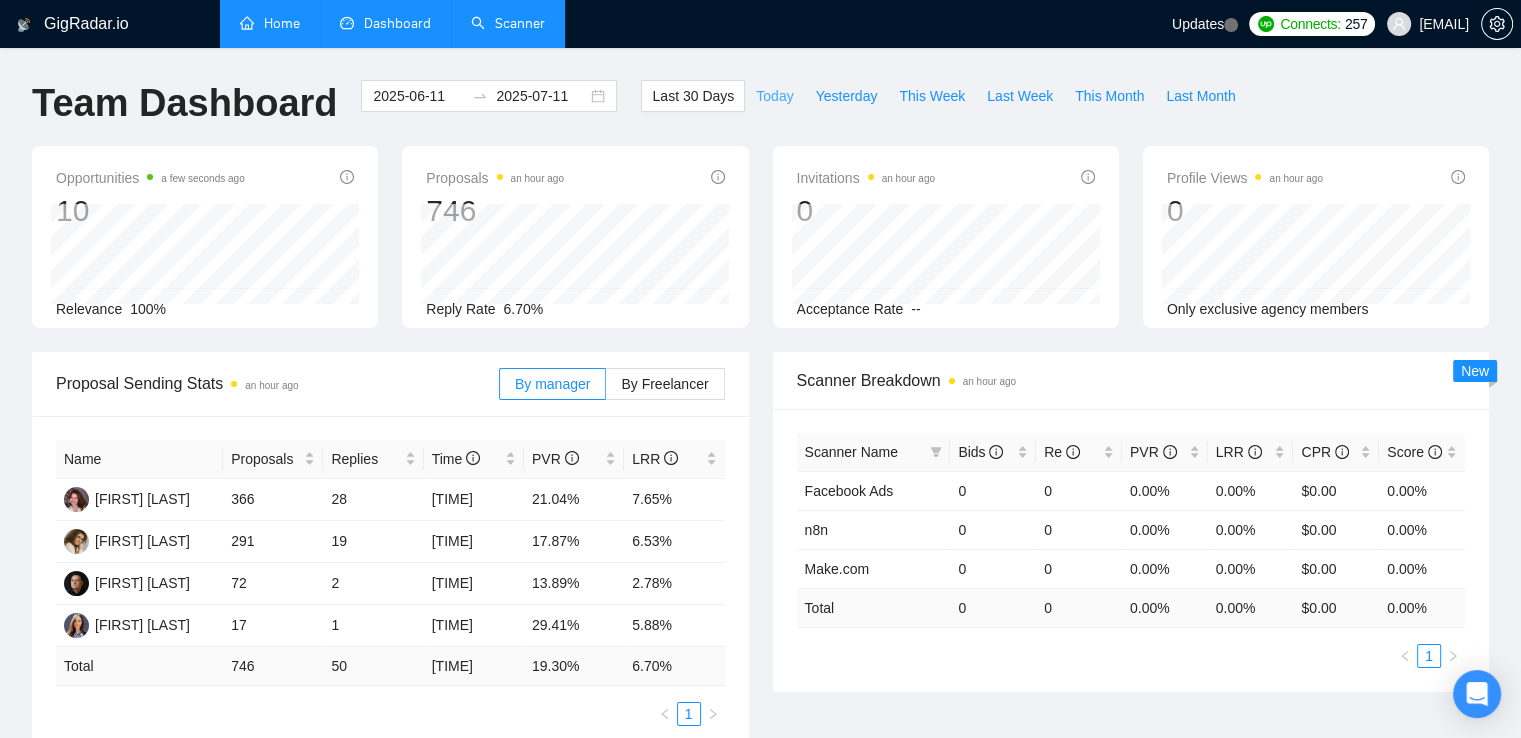 click on "Today" at bounding box center (774, 96) 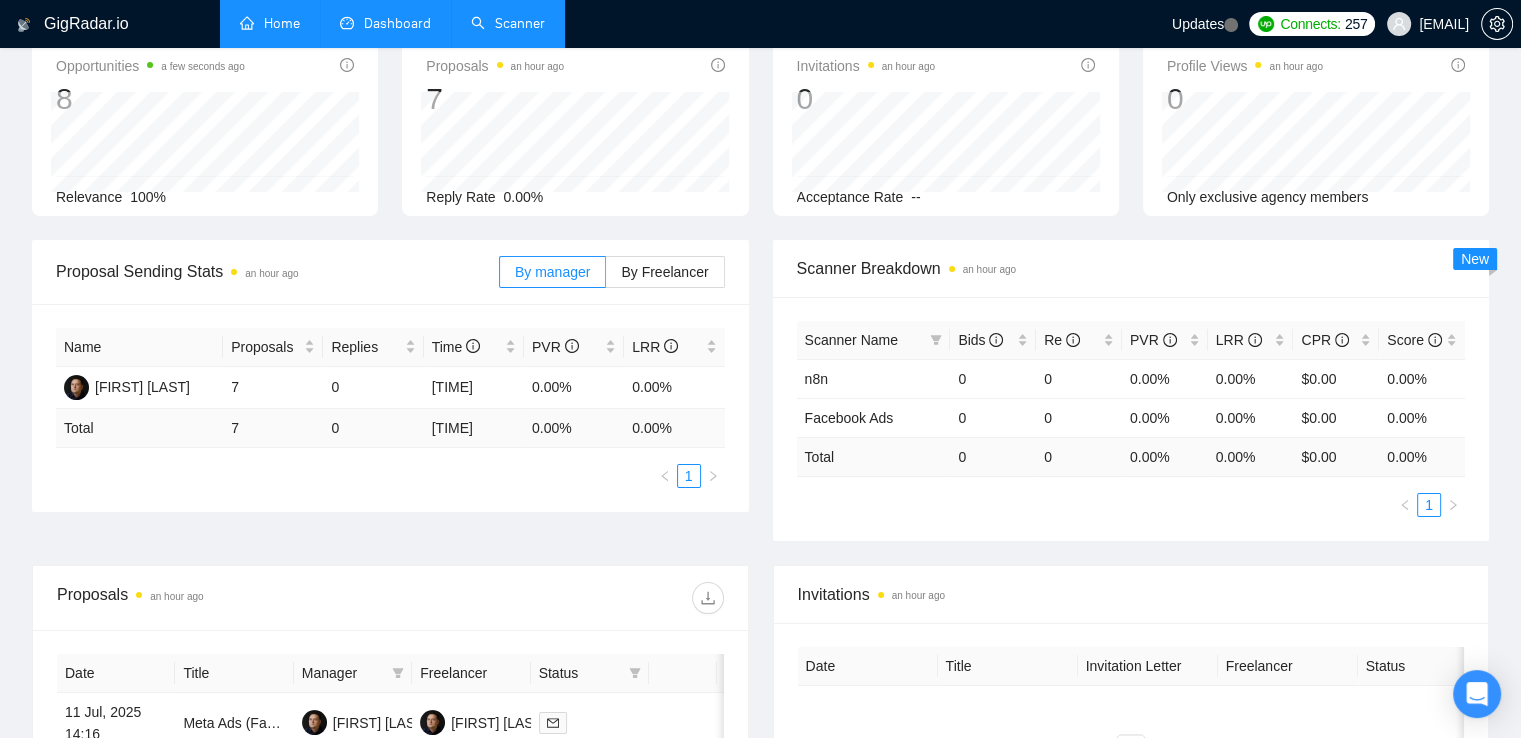 scroll, scrollTop: 0, scrollLeft: 0, axis: both 